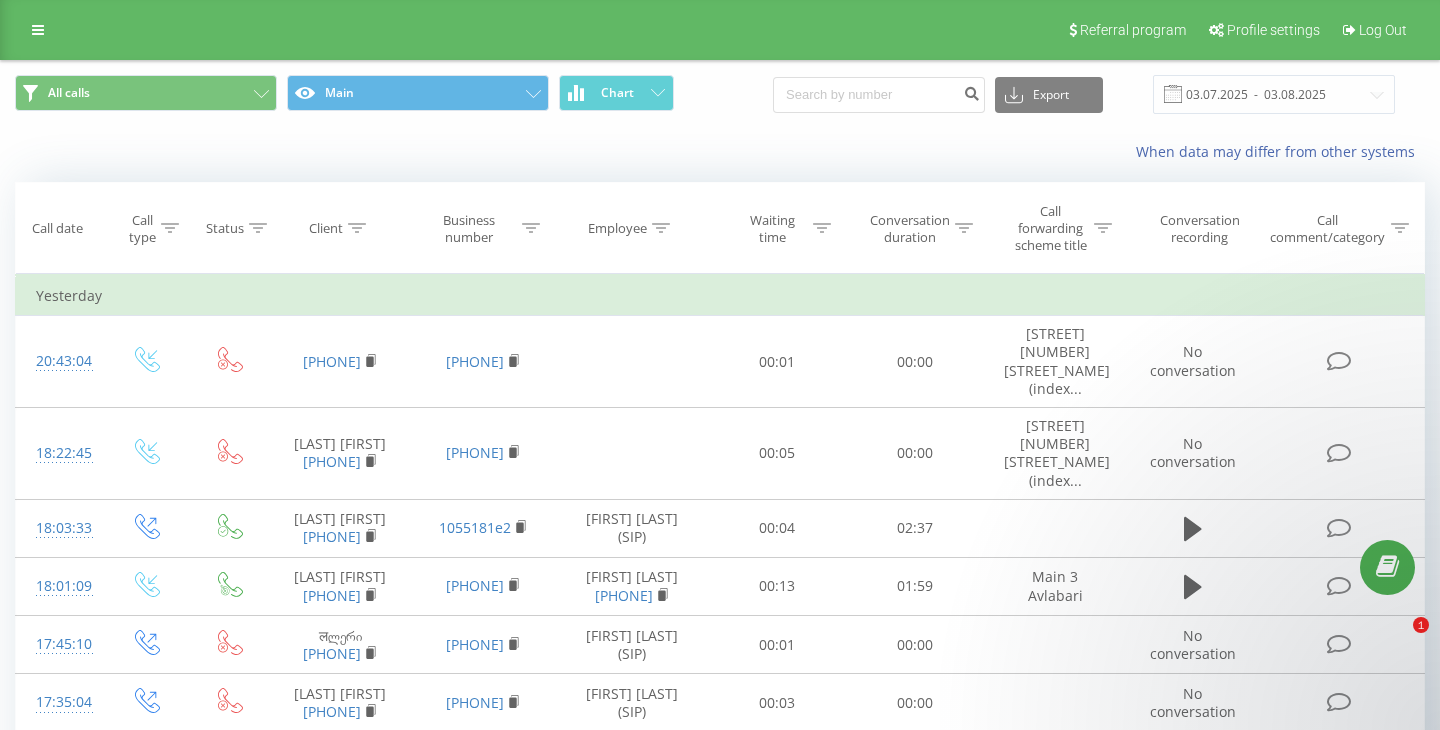 scroll, scrollTop: 0, scrollLeft: 0, axis: both 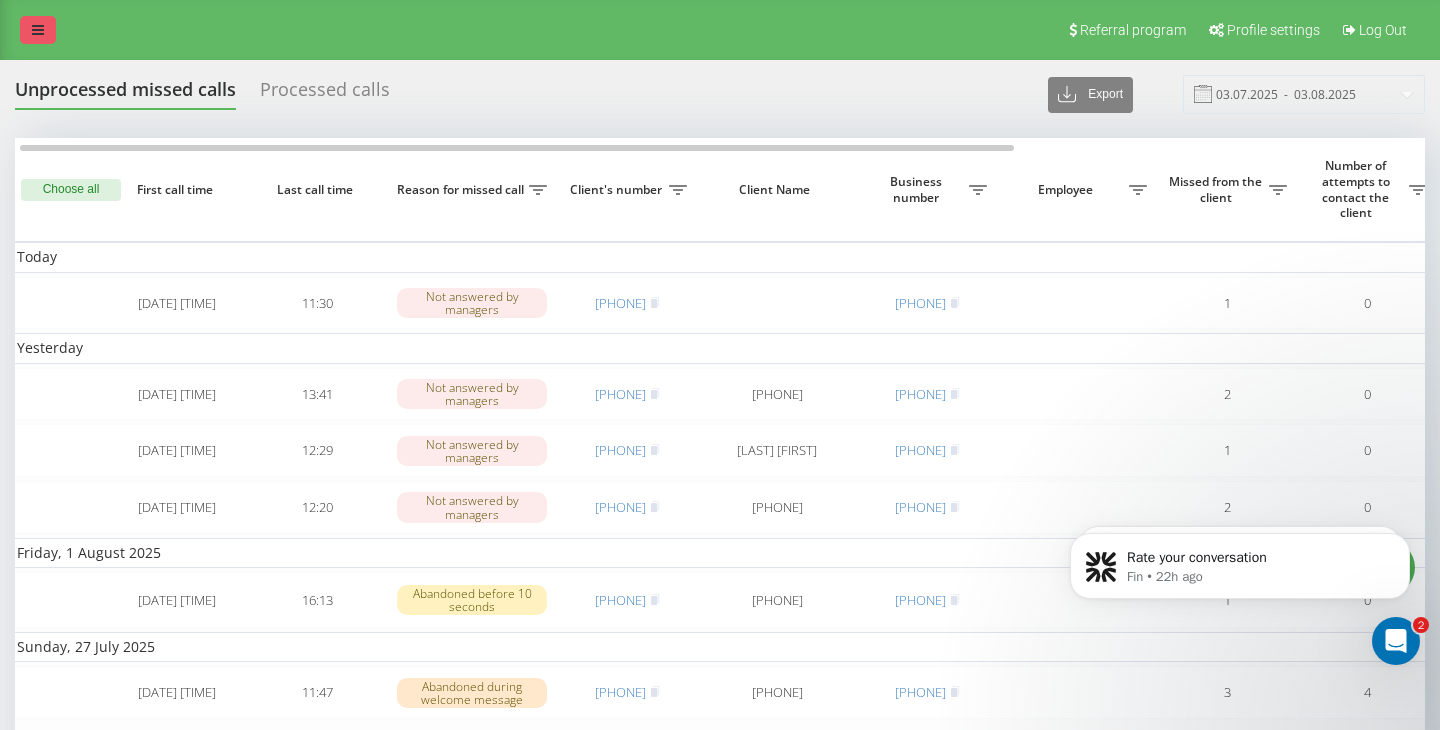 click at bounding box center (38, 30) 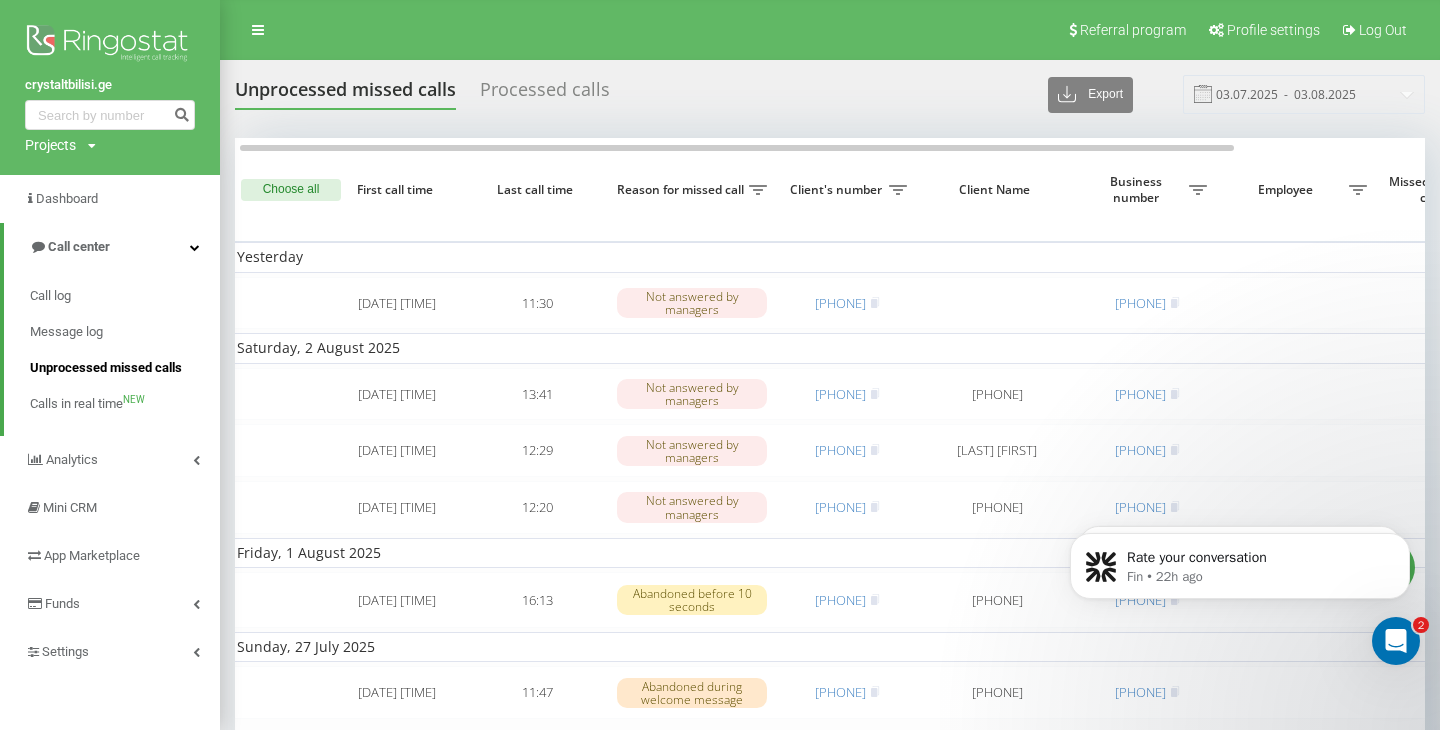 click on "Unprocessed missed calls" at bounding box center [106, 368] 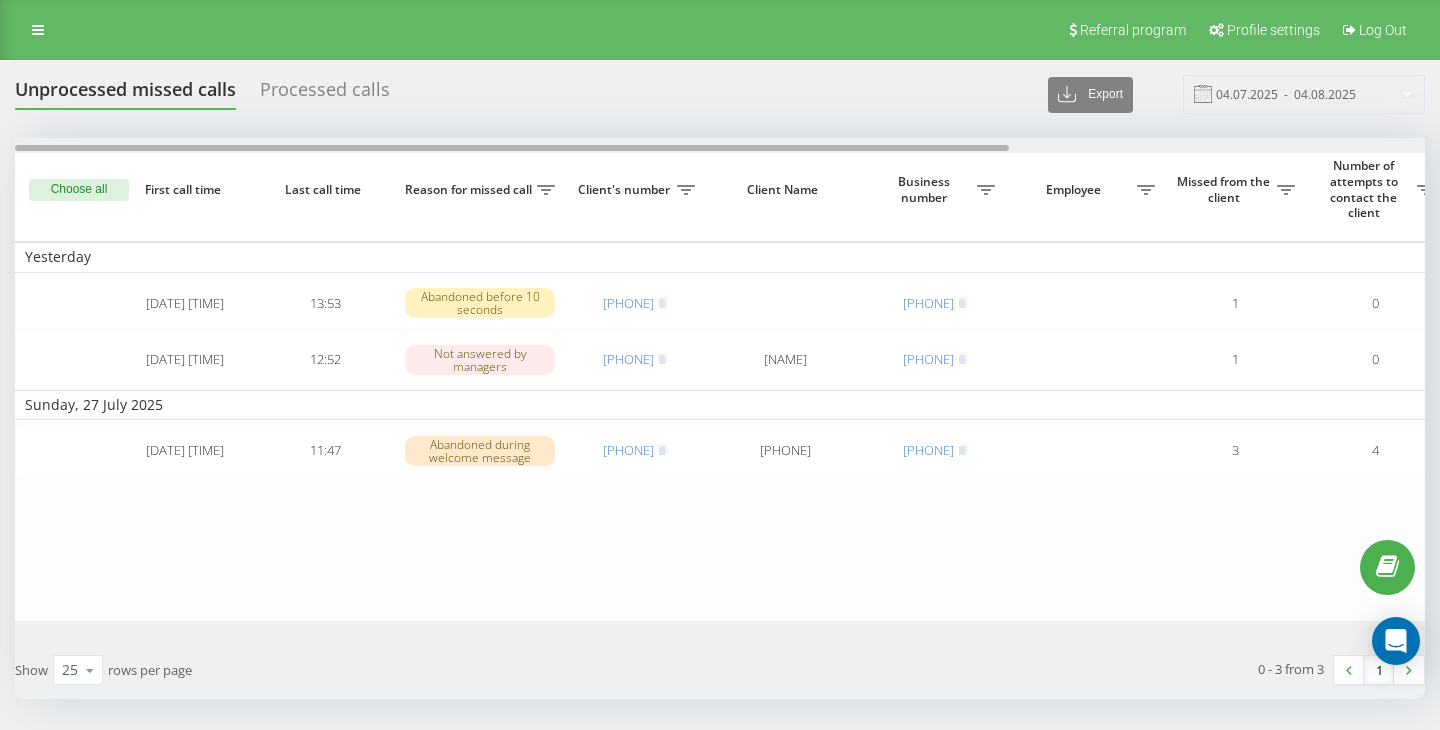scroll, scrollTop: 0, scrollLeft: 0, axis: both 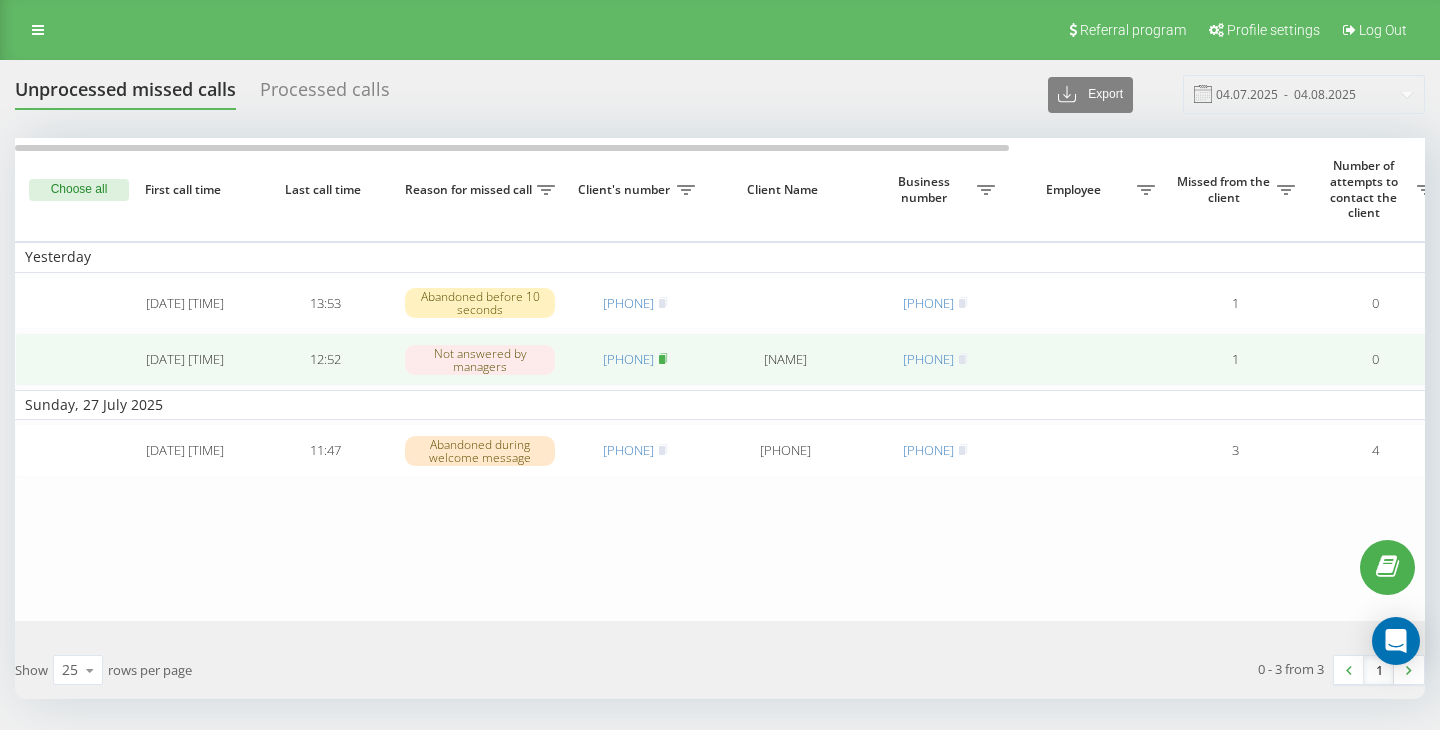 click 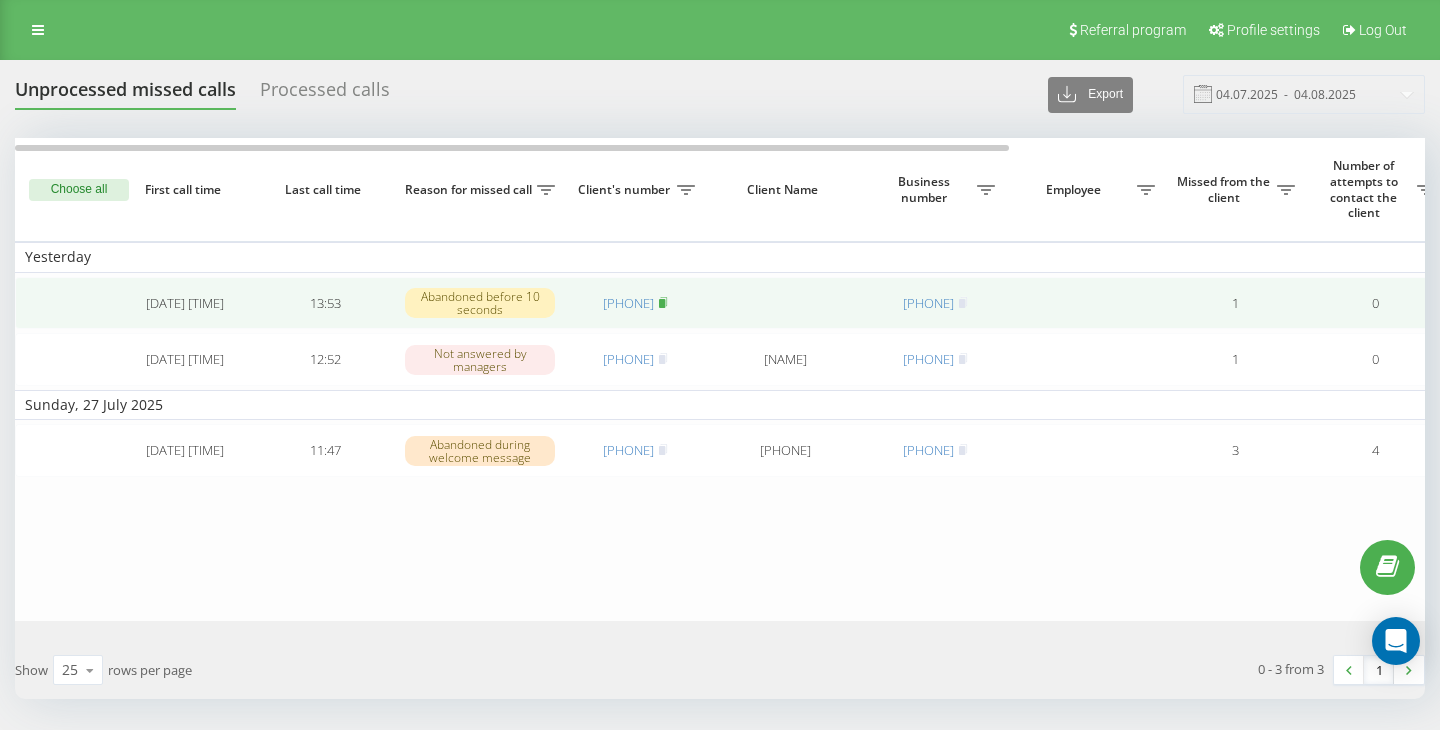 click 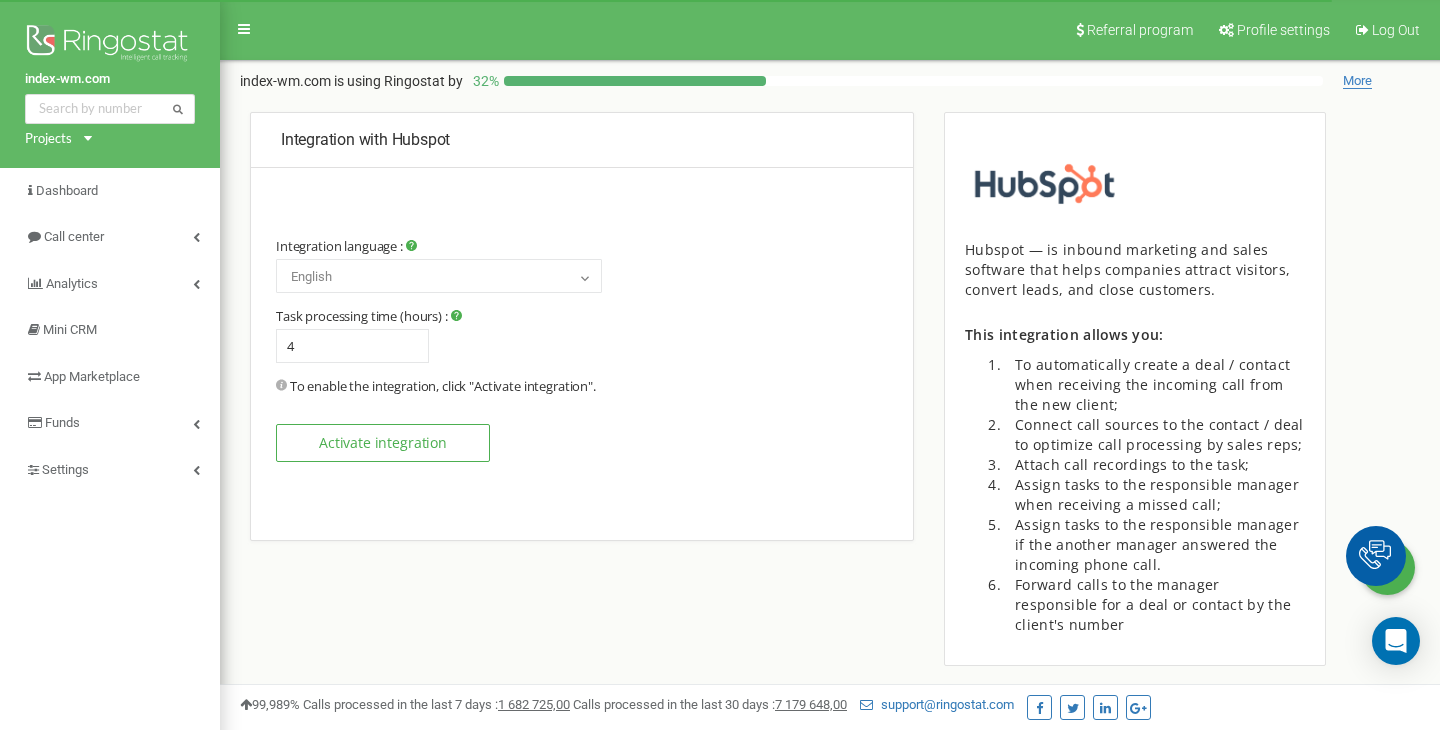 scroll, scrollTop: 0, scrollLeft: 0, axis: both 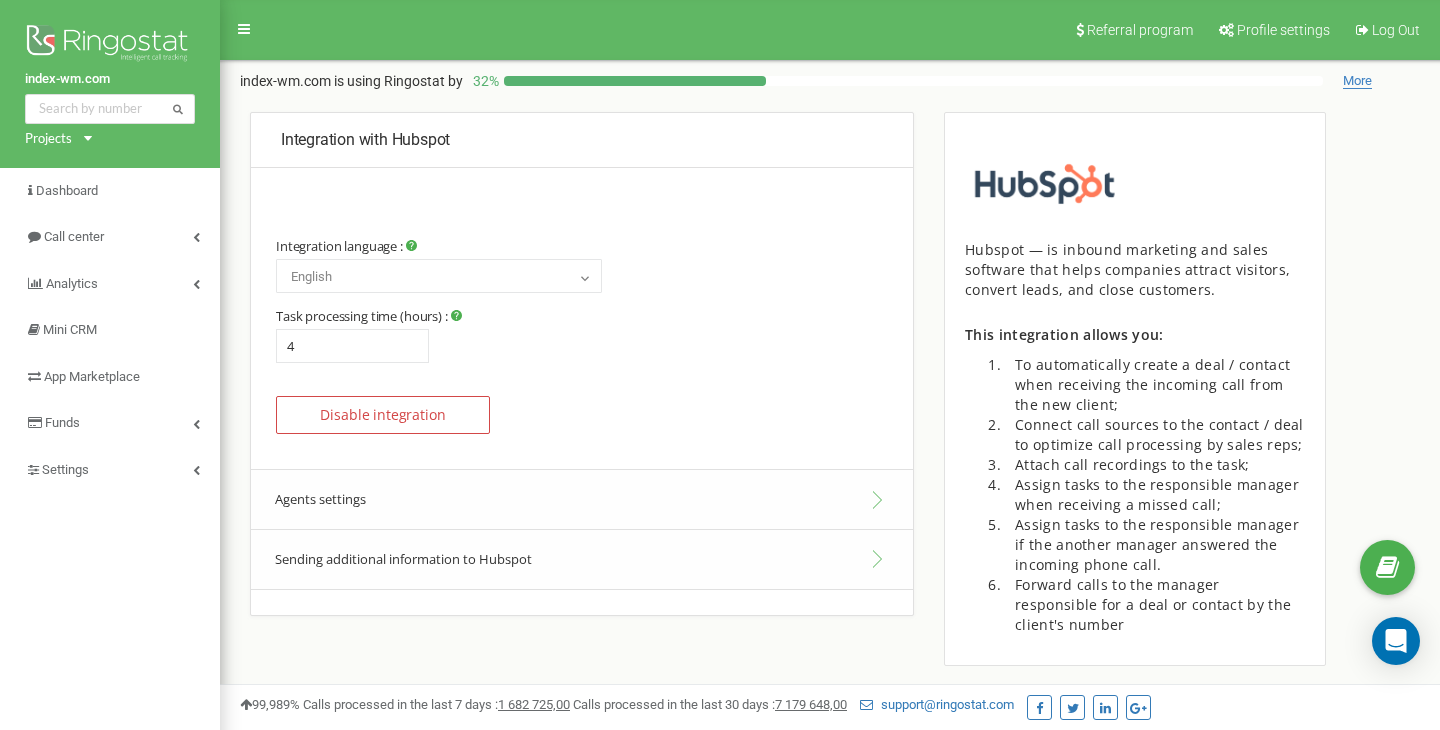 click on "Agents settings" at bounding box center (582, 499) 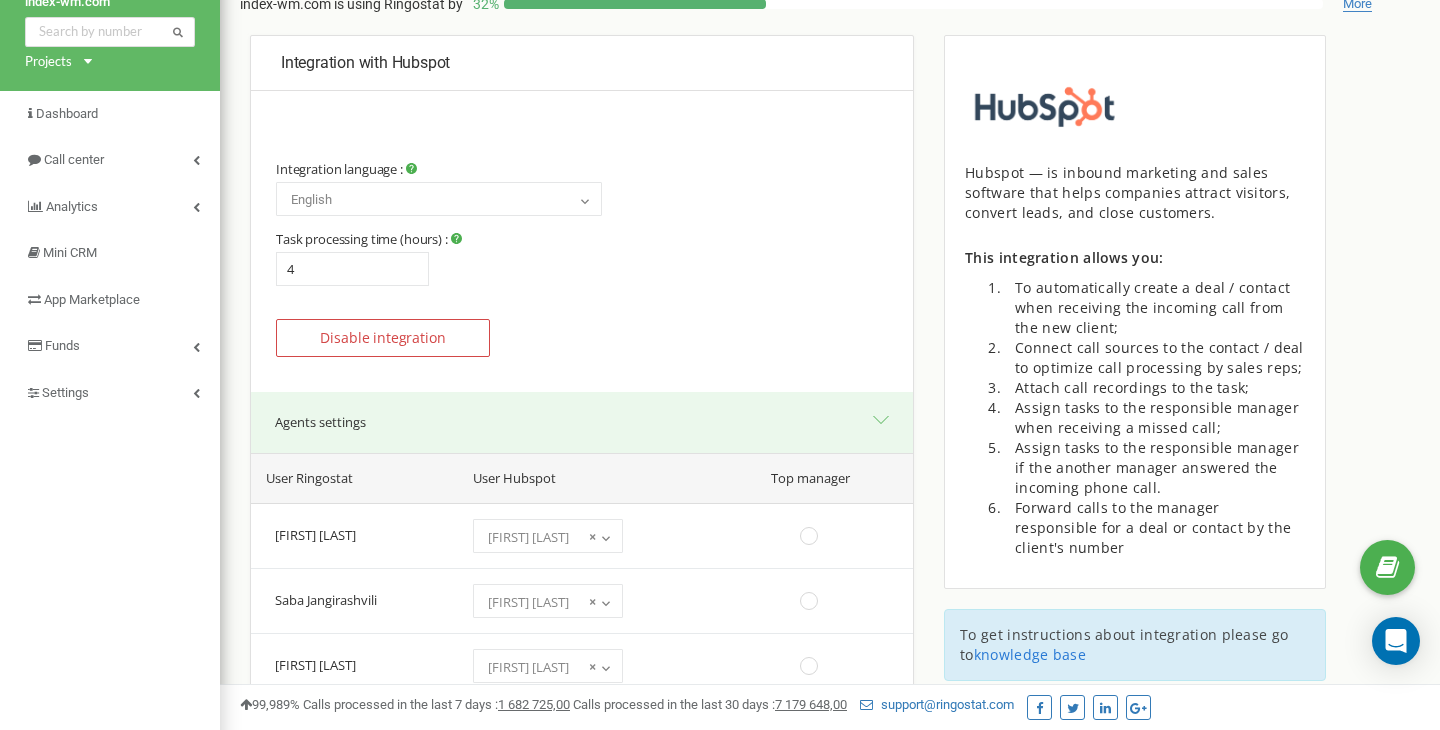 scroll, scrollTop: 78, scrollLeft: 0, axis: vertical 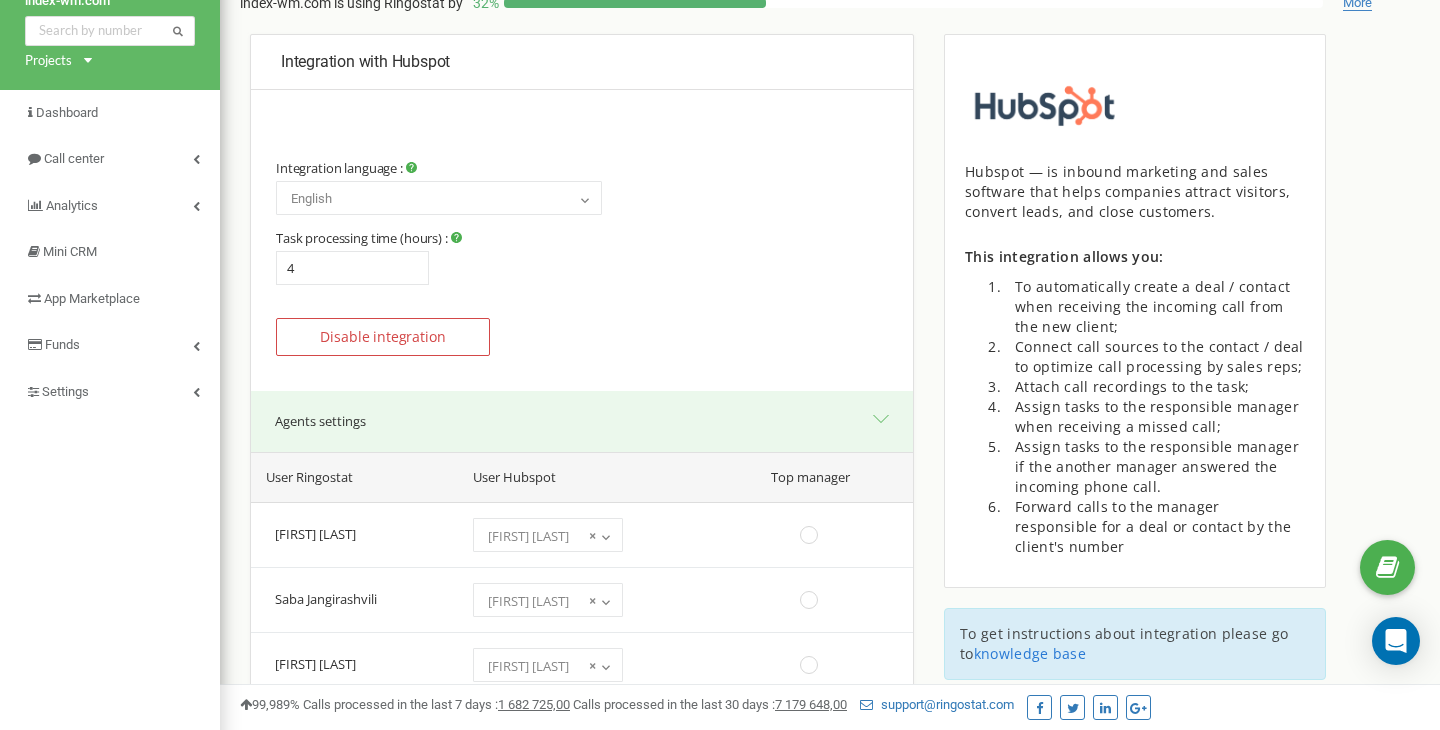 click on "Agents settings" at bounding box center [582, 421] 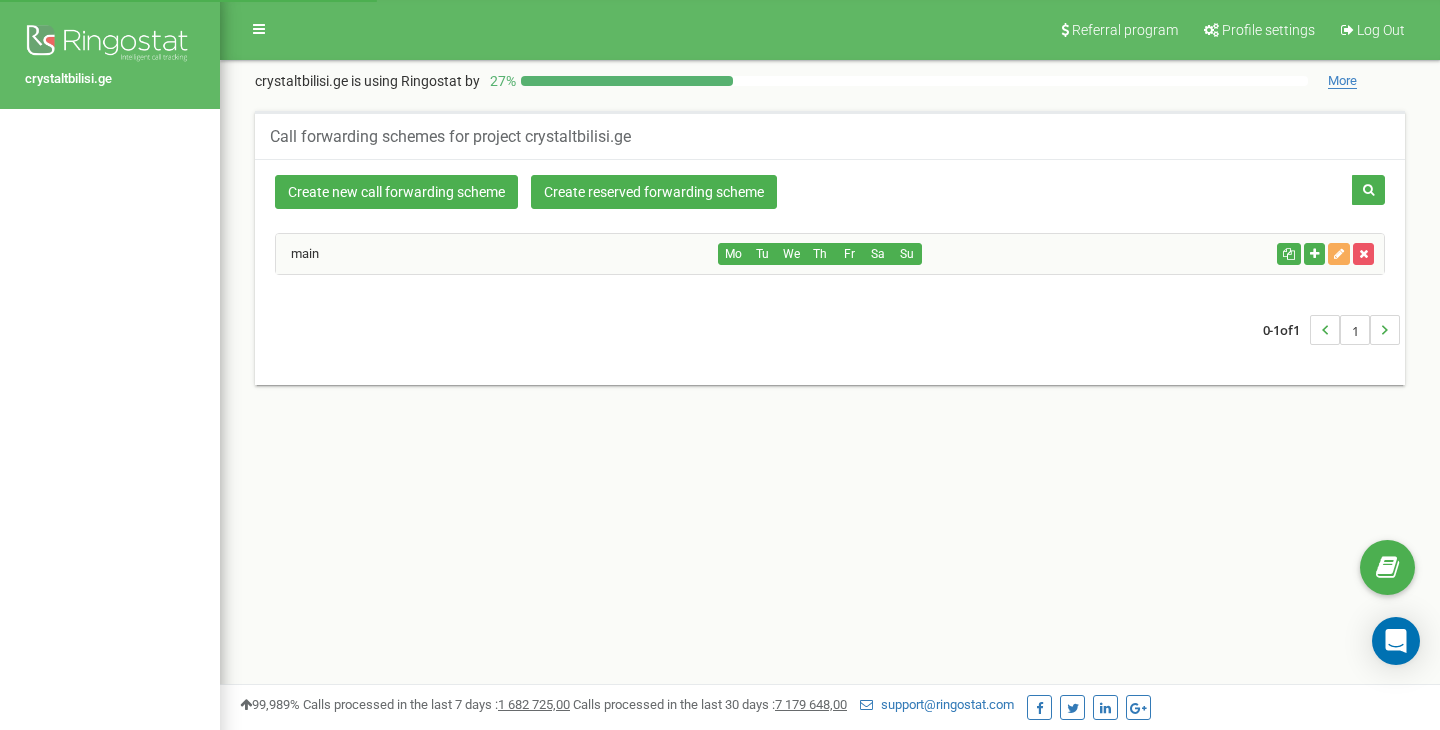 scroll, scrollTop: 0, scrollLeft: 0, axis: both 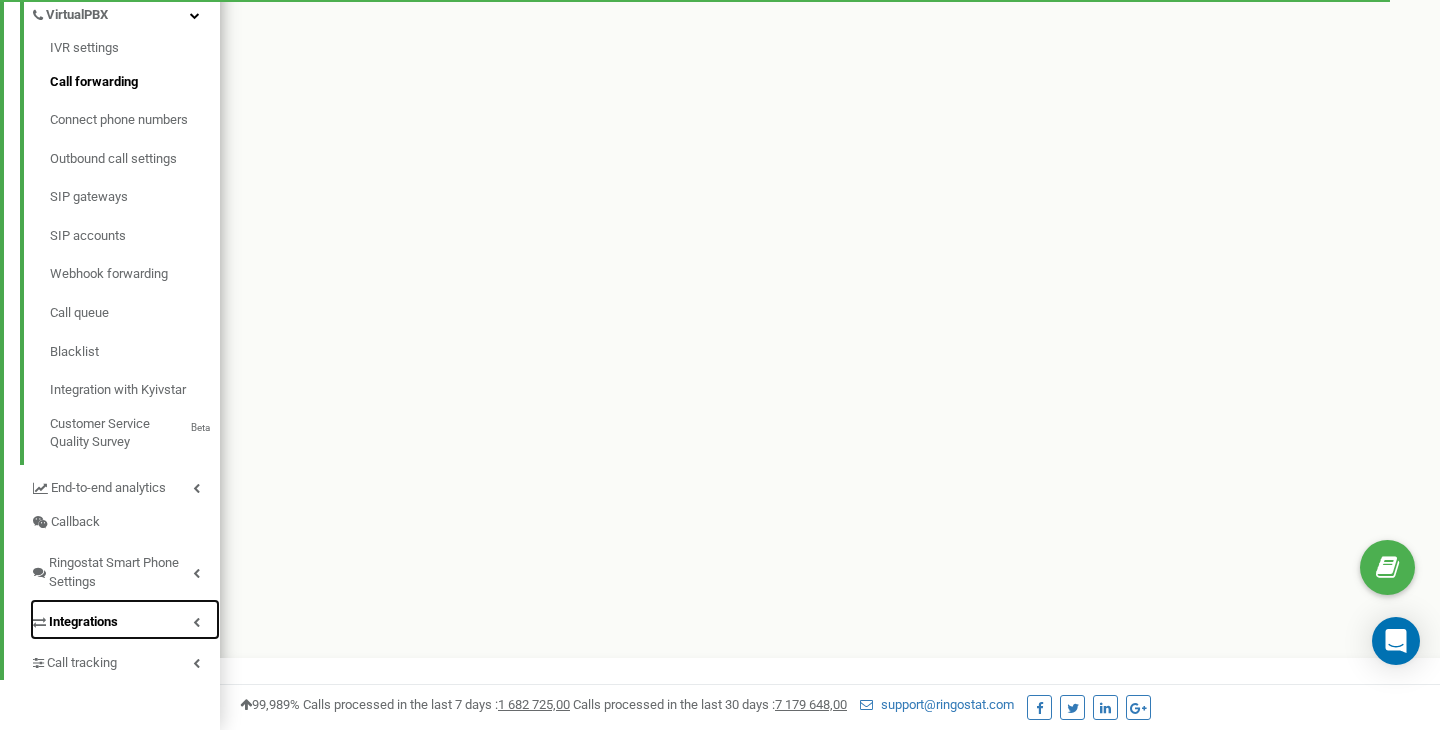 click on "Integrations" at bounding box center [83, 622] 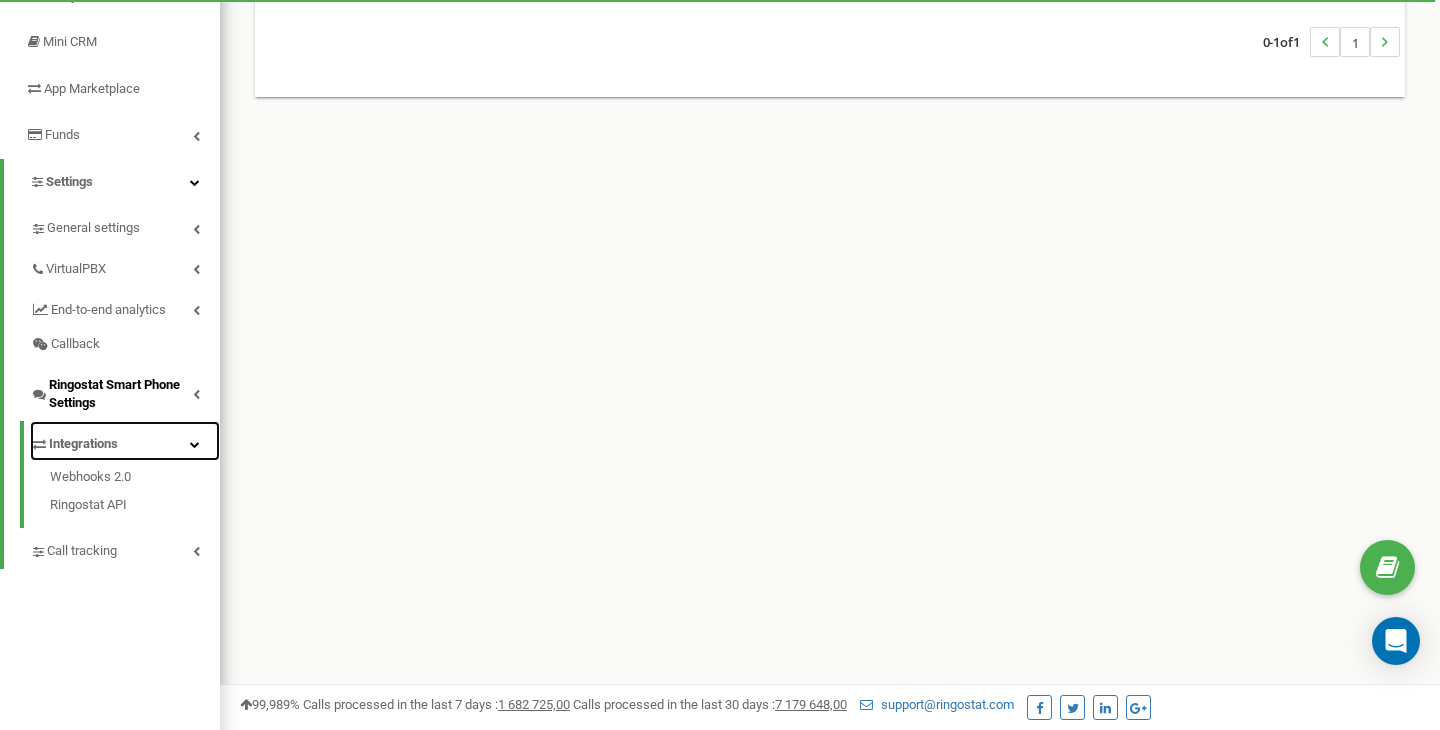 scroll, scrollTop: 0, scrollLeft: 0, axis: both 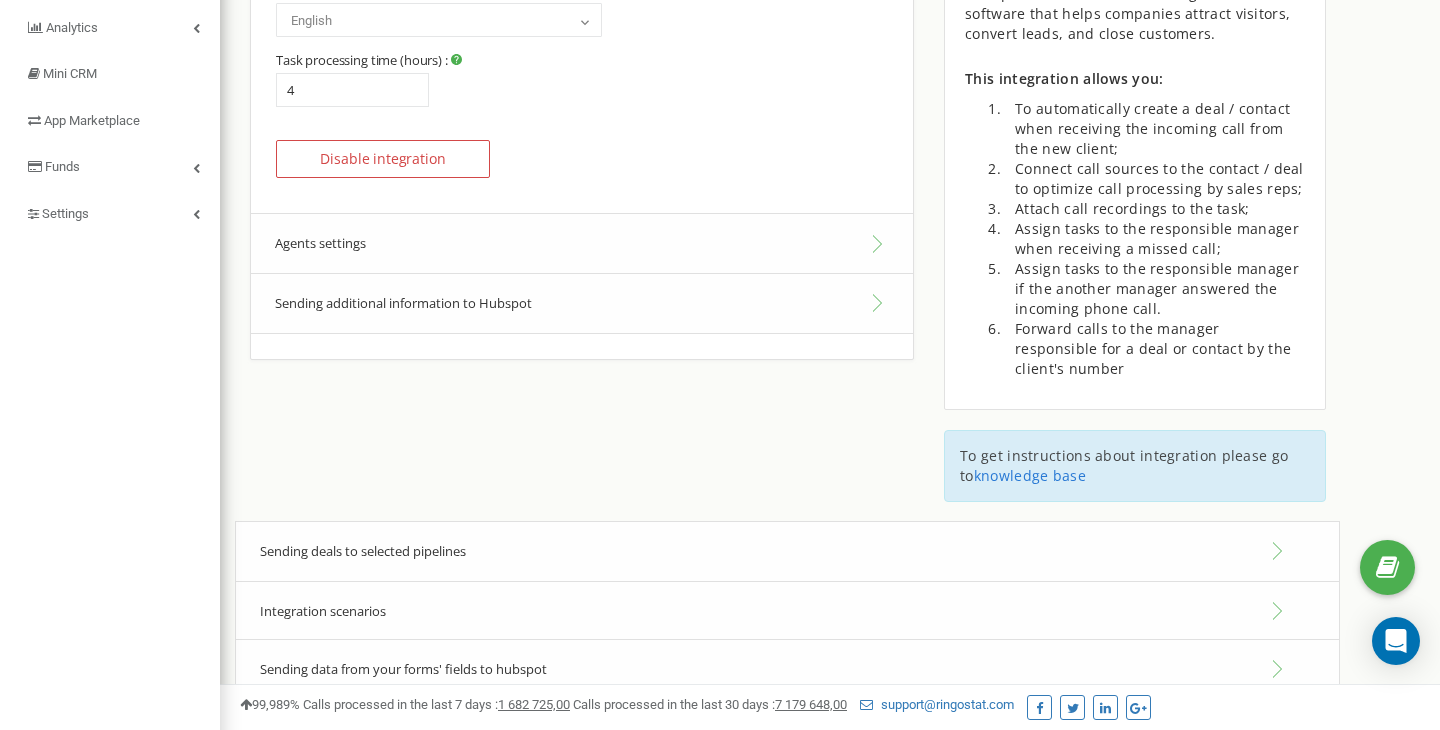 click on "Agents settings" at bounding box center (582, 243) 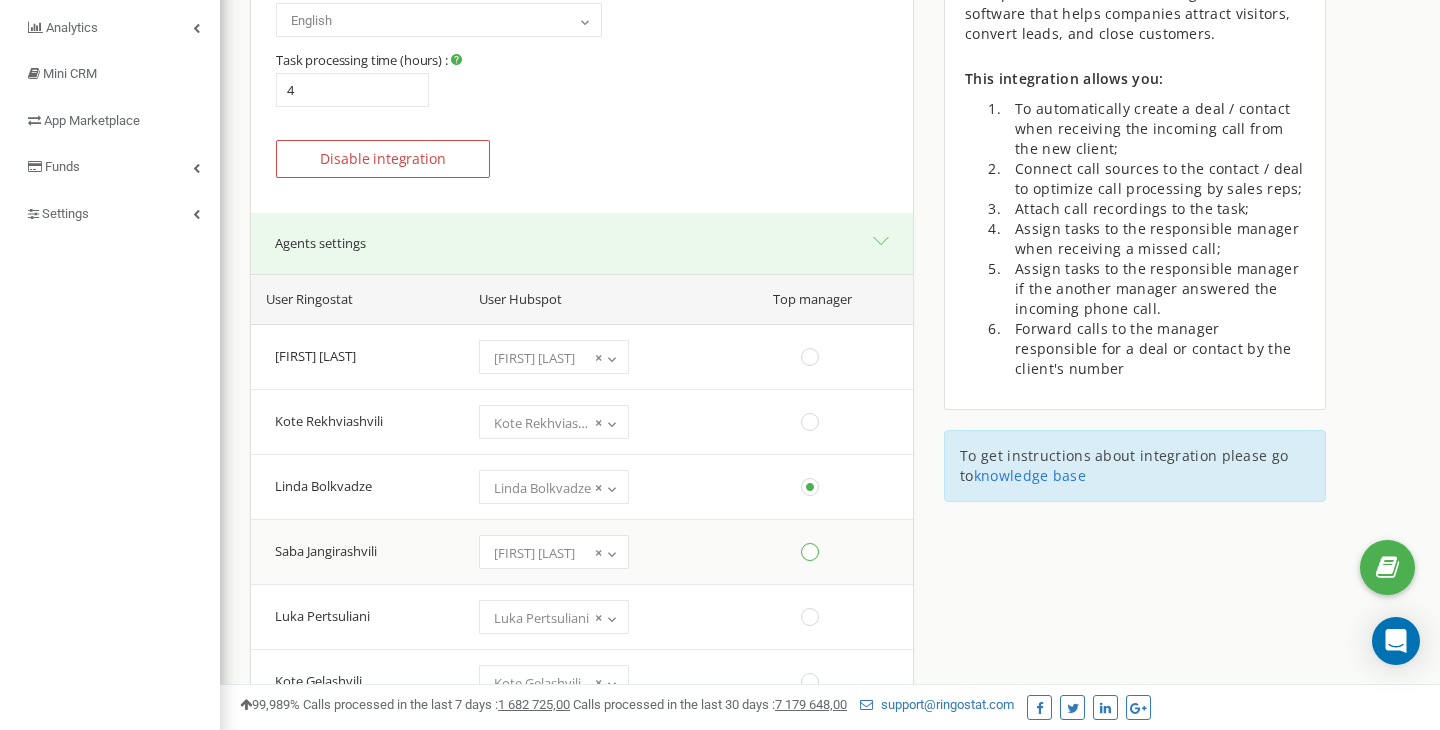 click at bounding box center [810, 552] 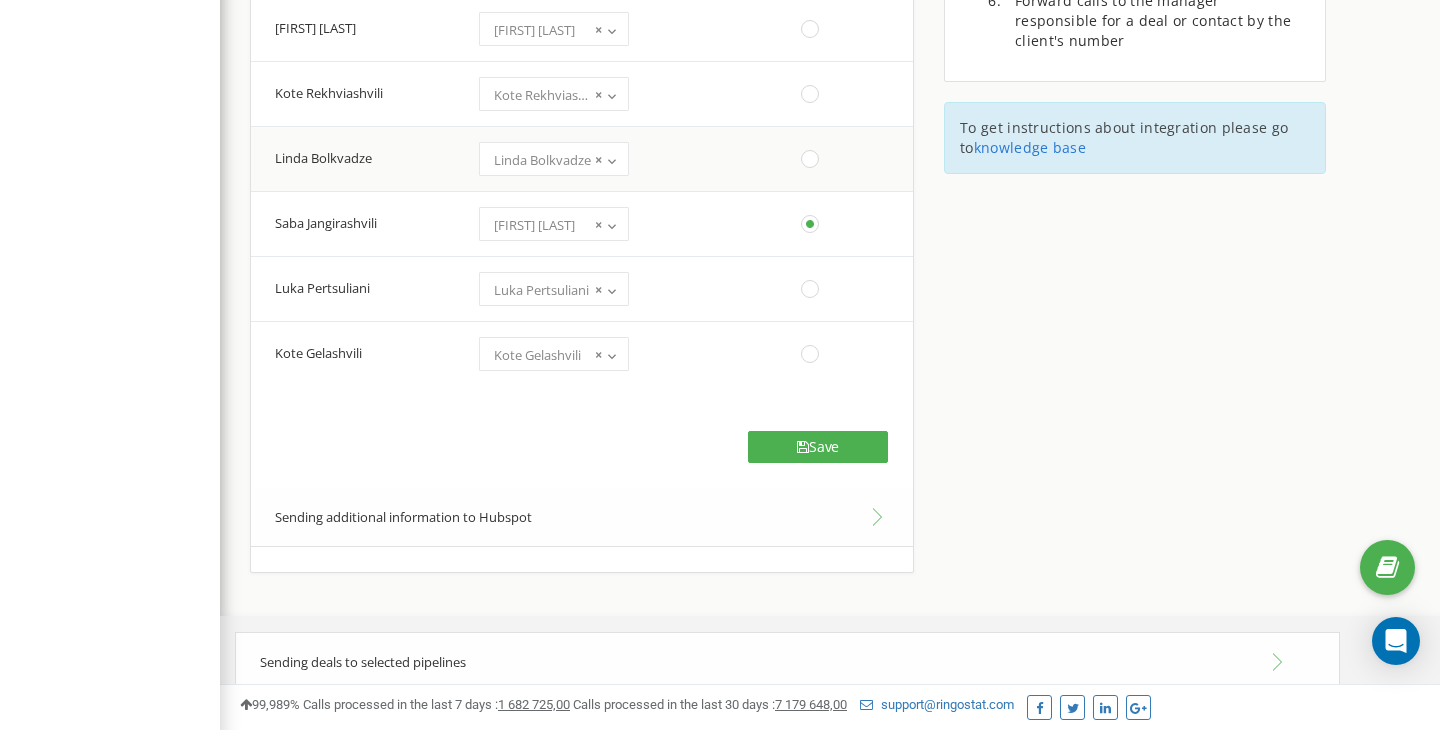 scroll, scrollTop: 600, scrollLeft: 0, axis: vertical 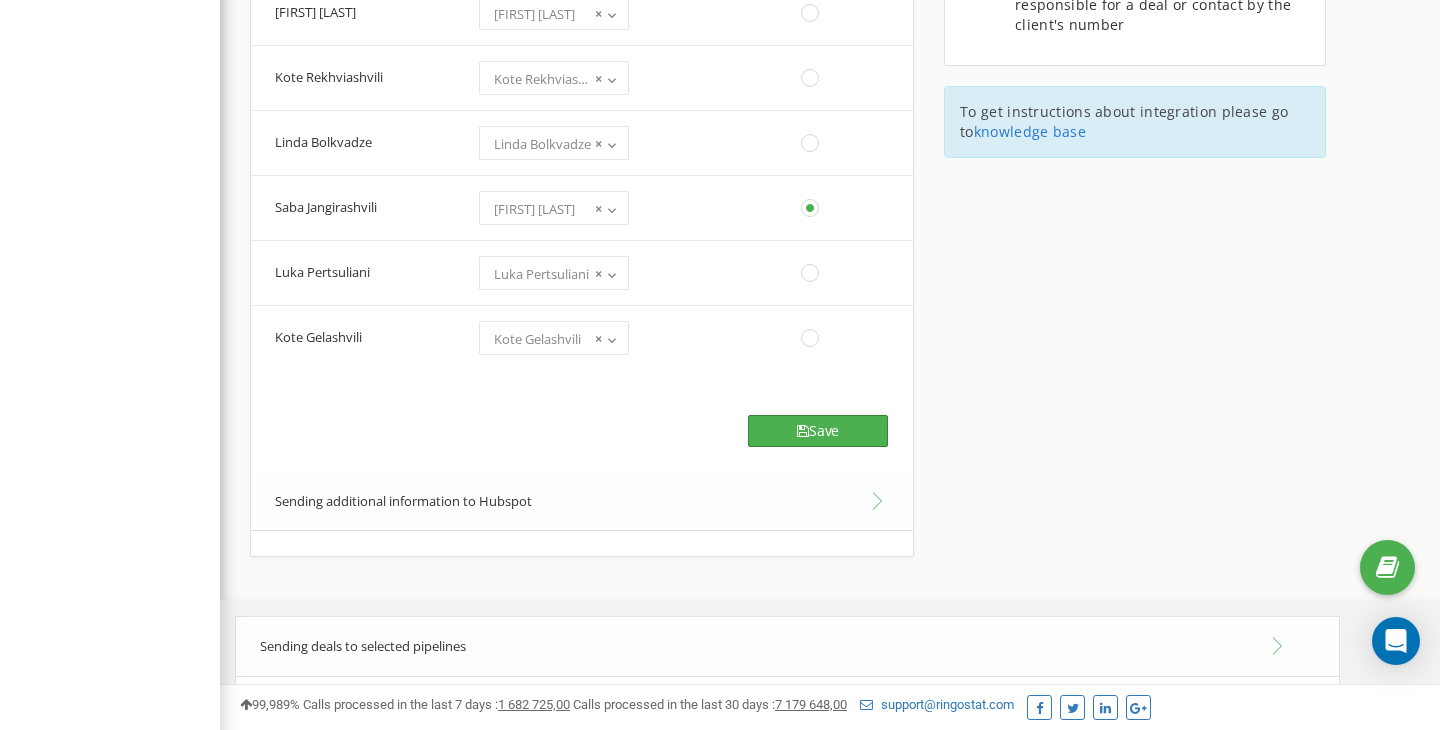 click on "Save" at bounding box center (818, 431) 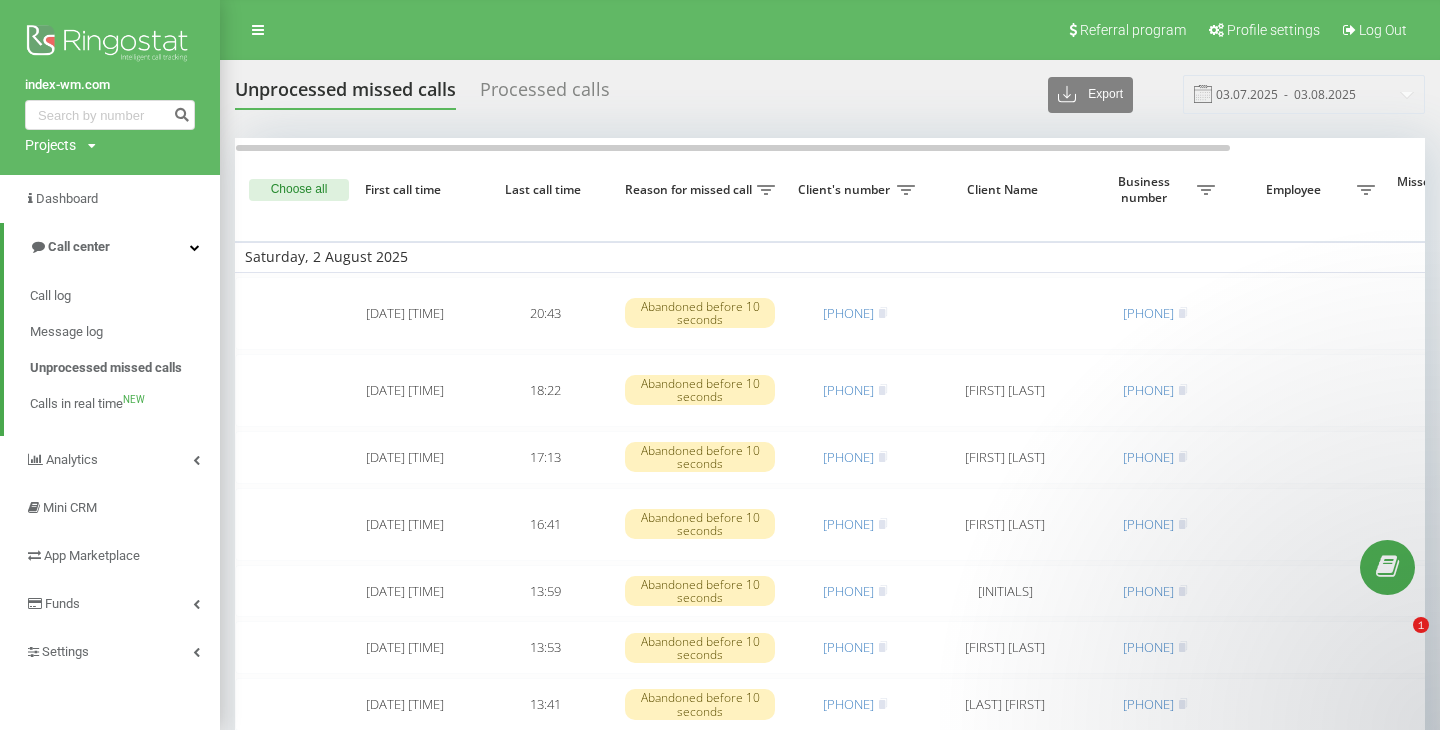 scroll, scrollTop: 0, scrollLeft: 0, axis: both 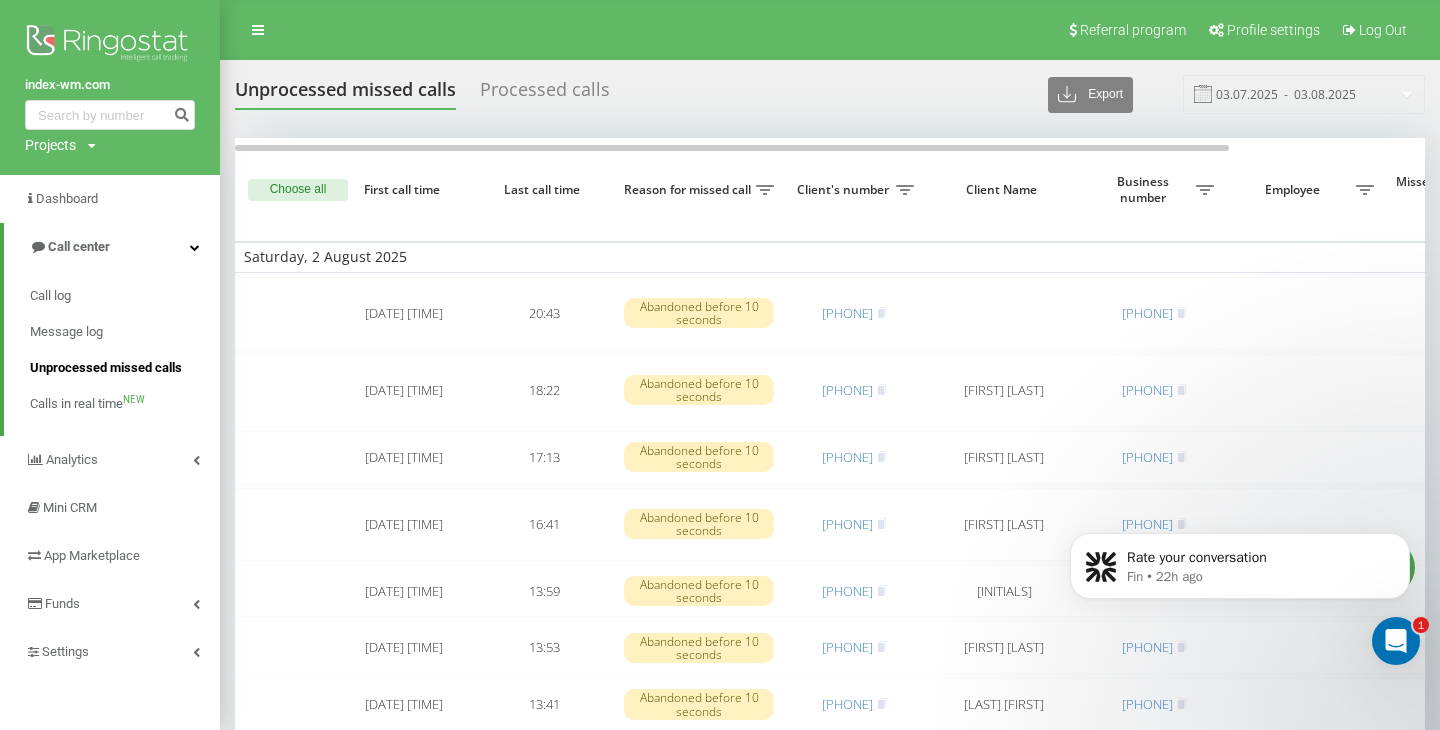 click on "Unprocessed missed calls" at bounding box center (106, 368) 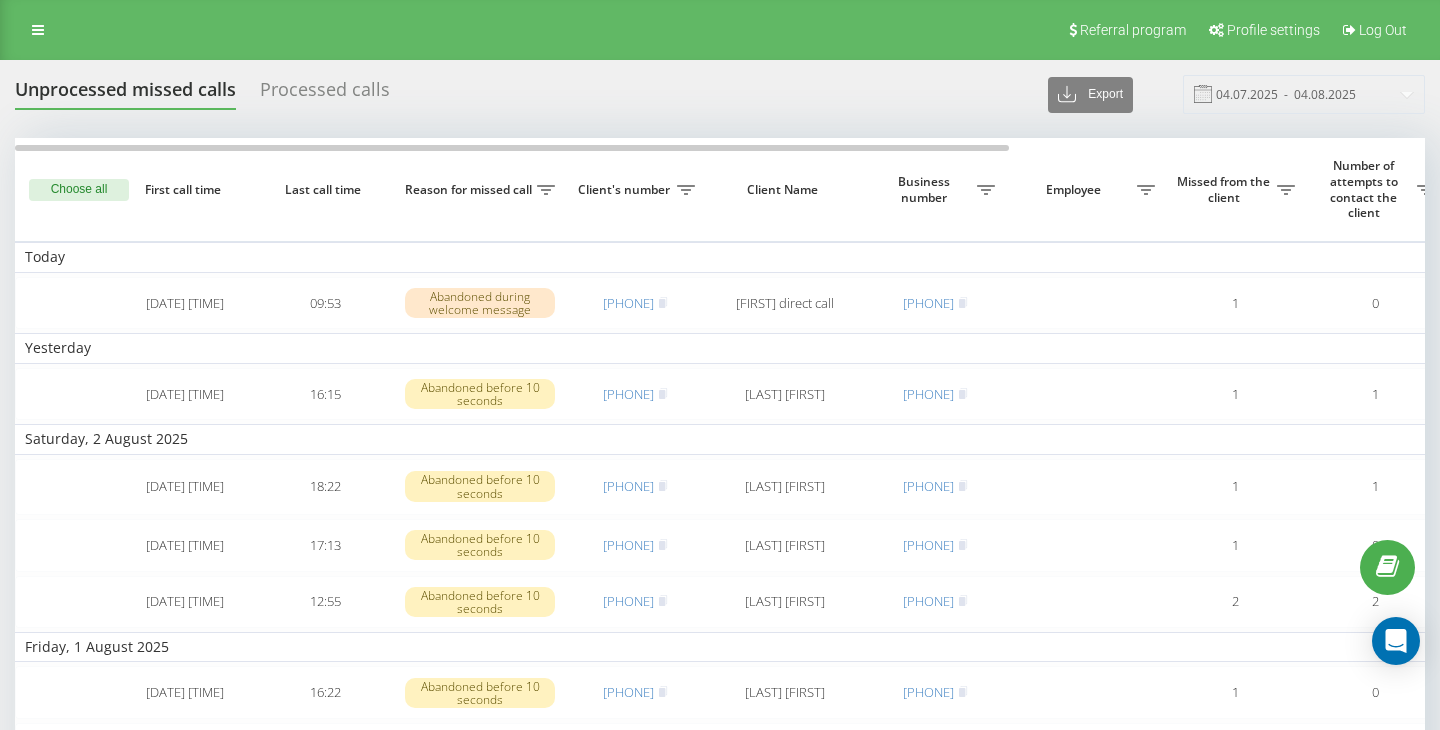scroll, scrollTop: 0, scrollLeft: 0, axis: both 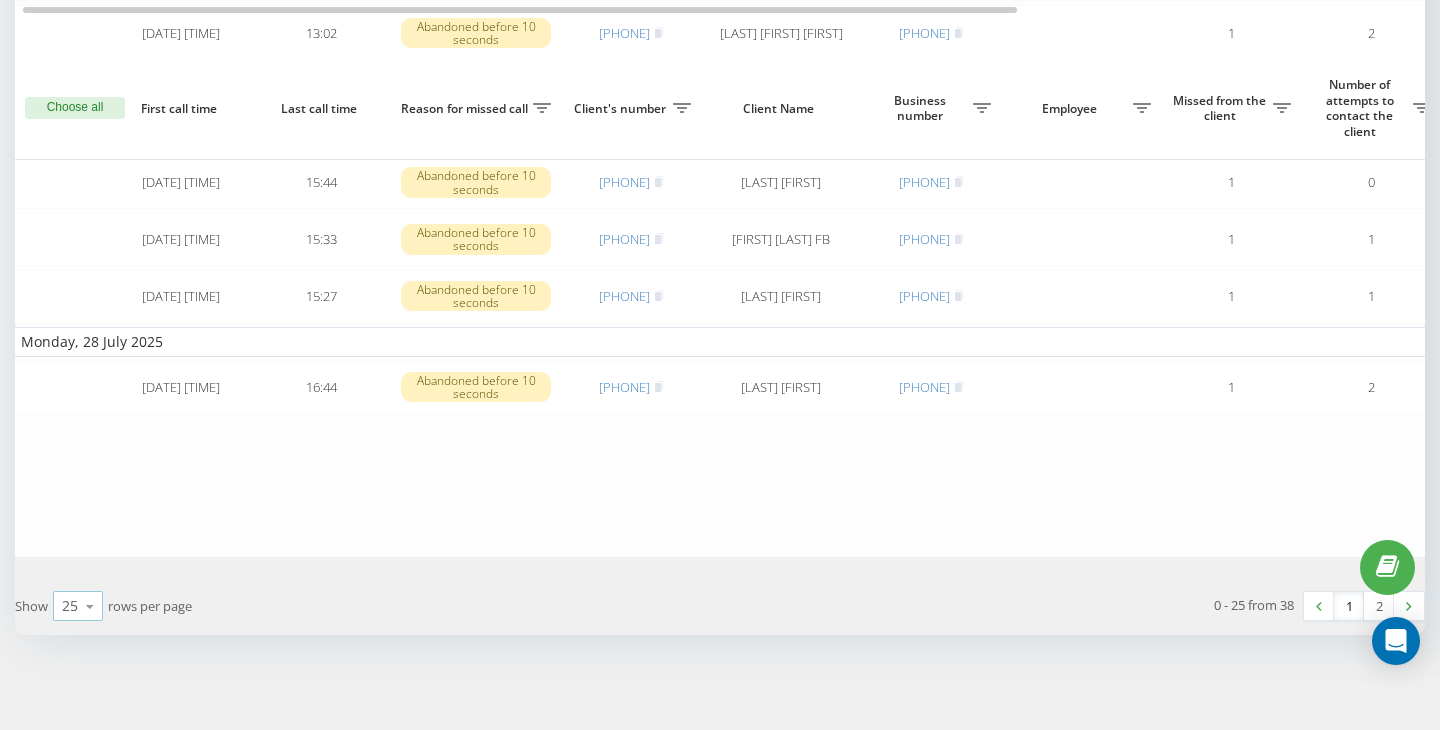 click at bounding box center (90, 606) 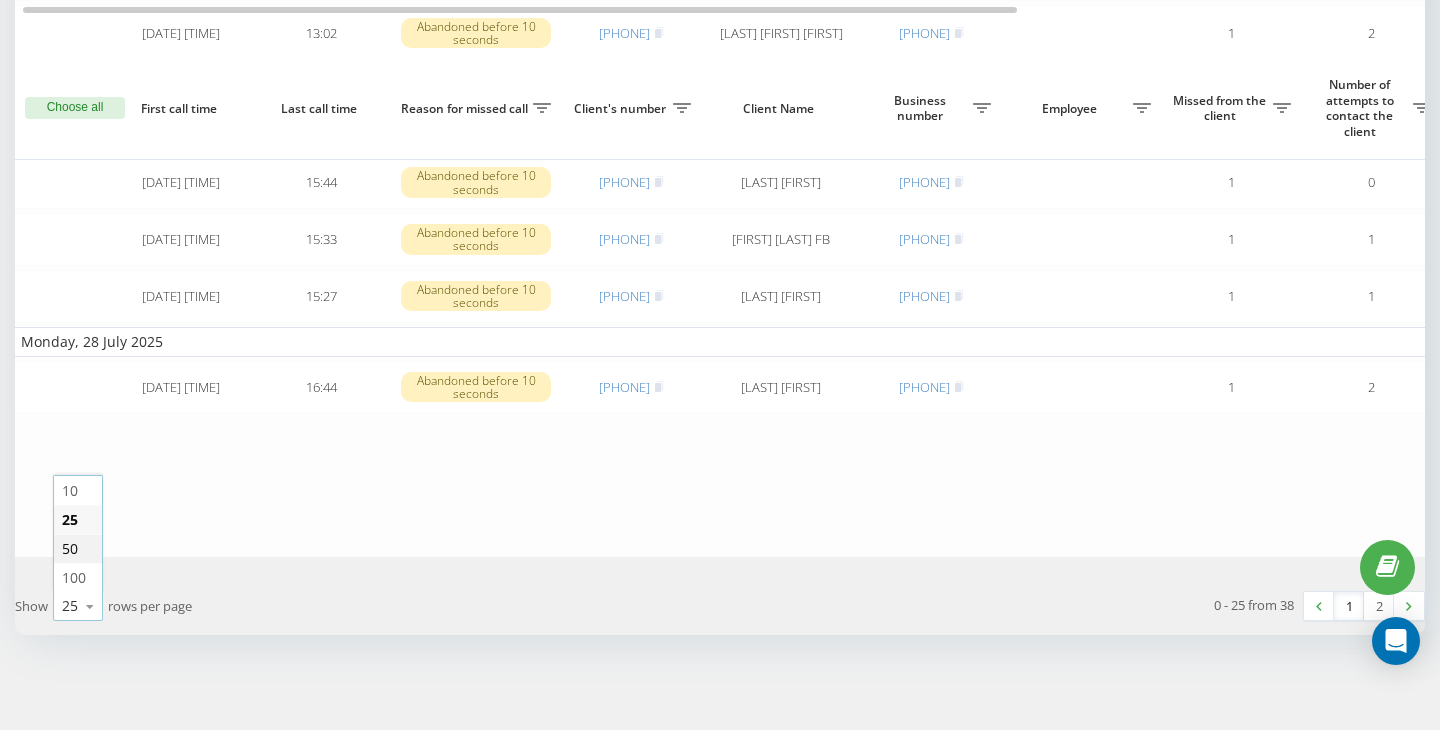 click on "50" at bounding box center [78, 548] 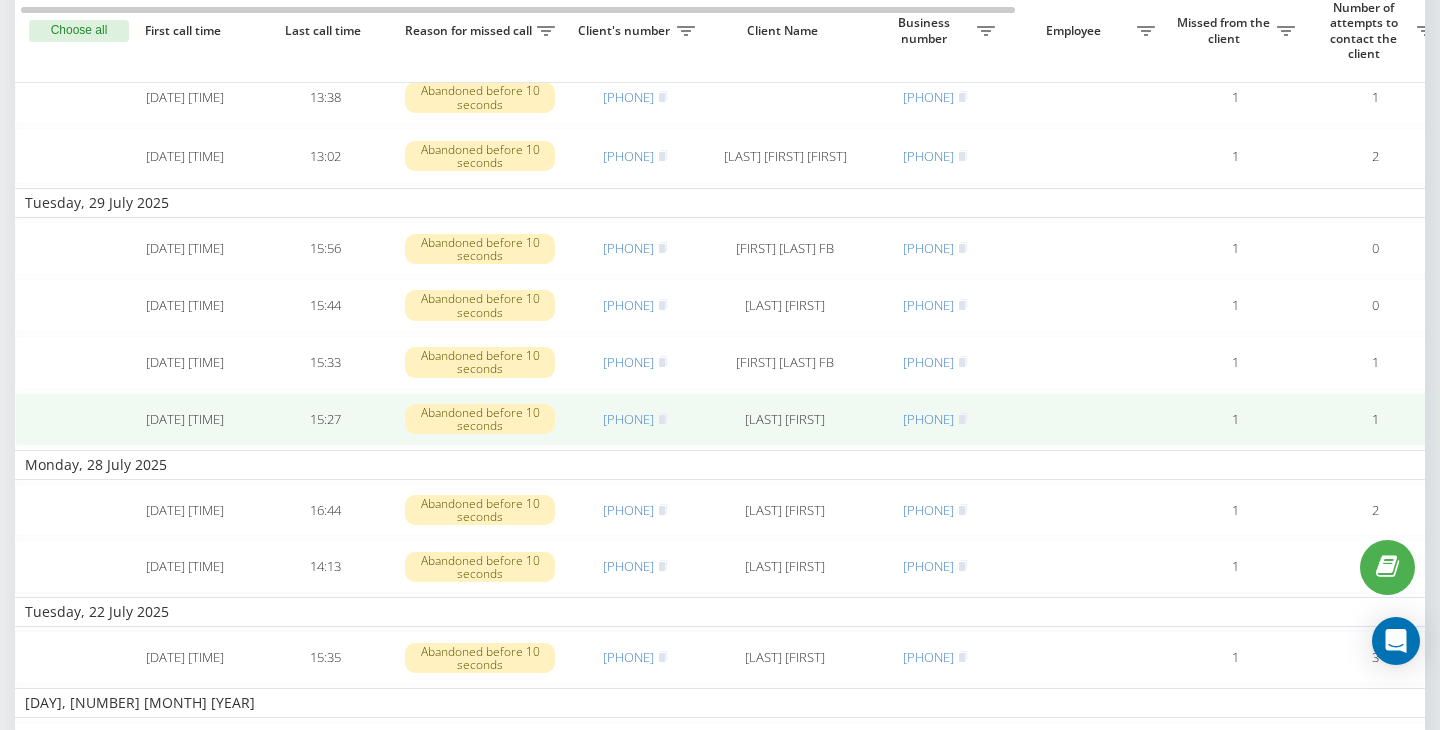 scroll, scrollTop: 1403, scrollLeft: 0, axis: vertical 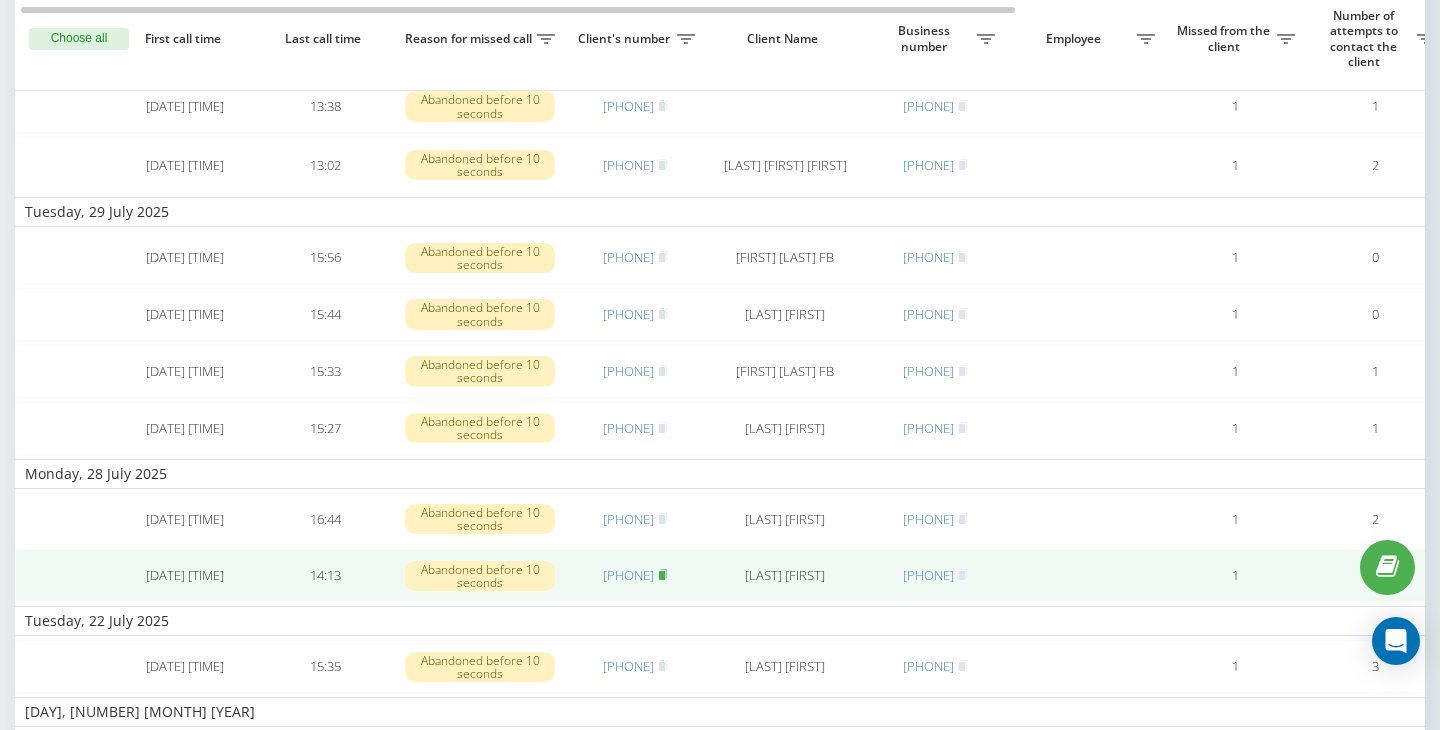 click 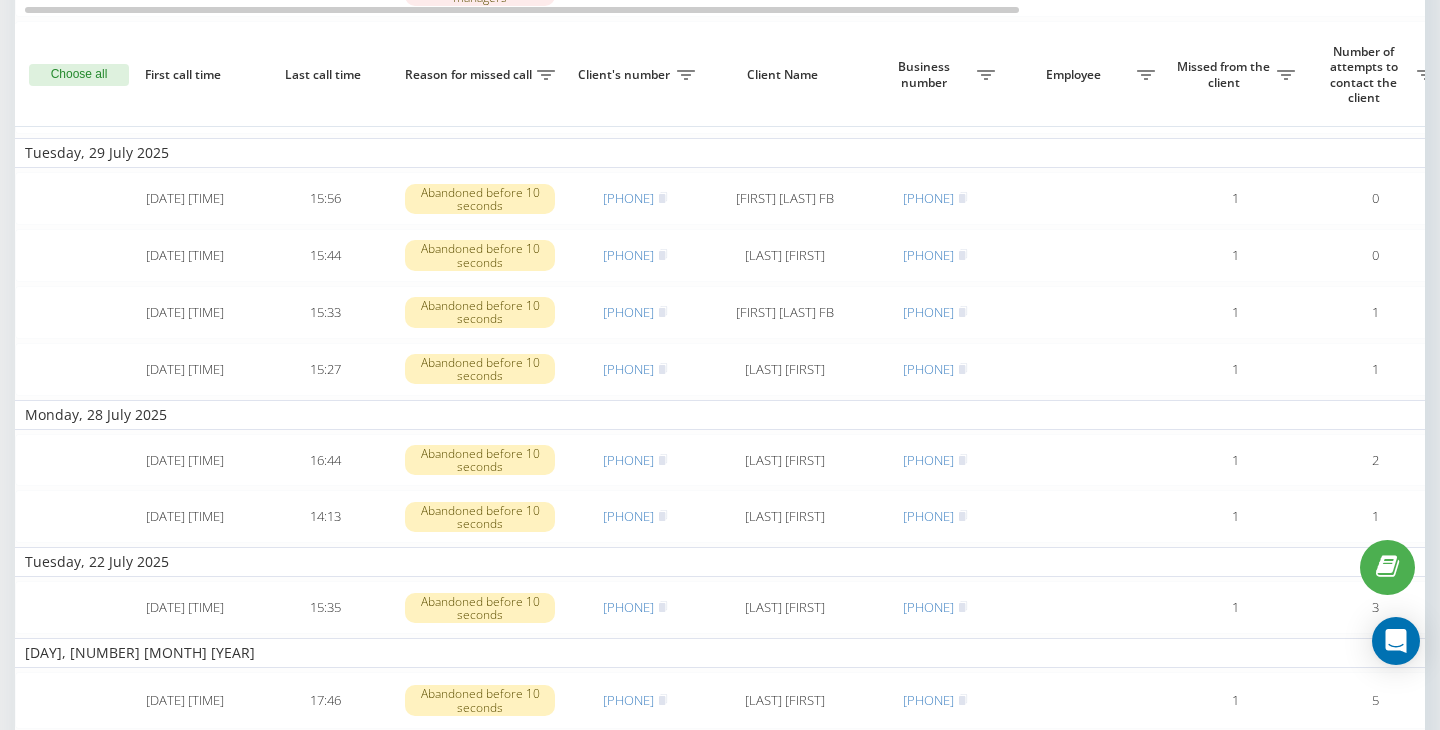 scroll, scrollTop: 1507, scrollLeft: 0, axis: vertical 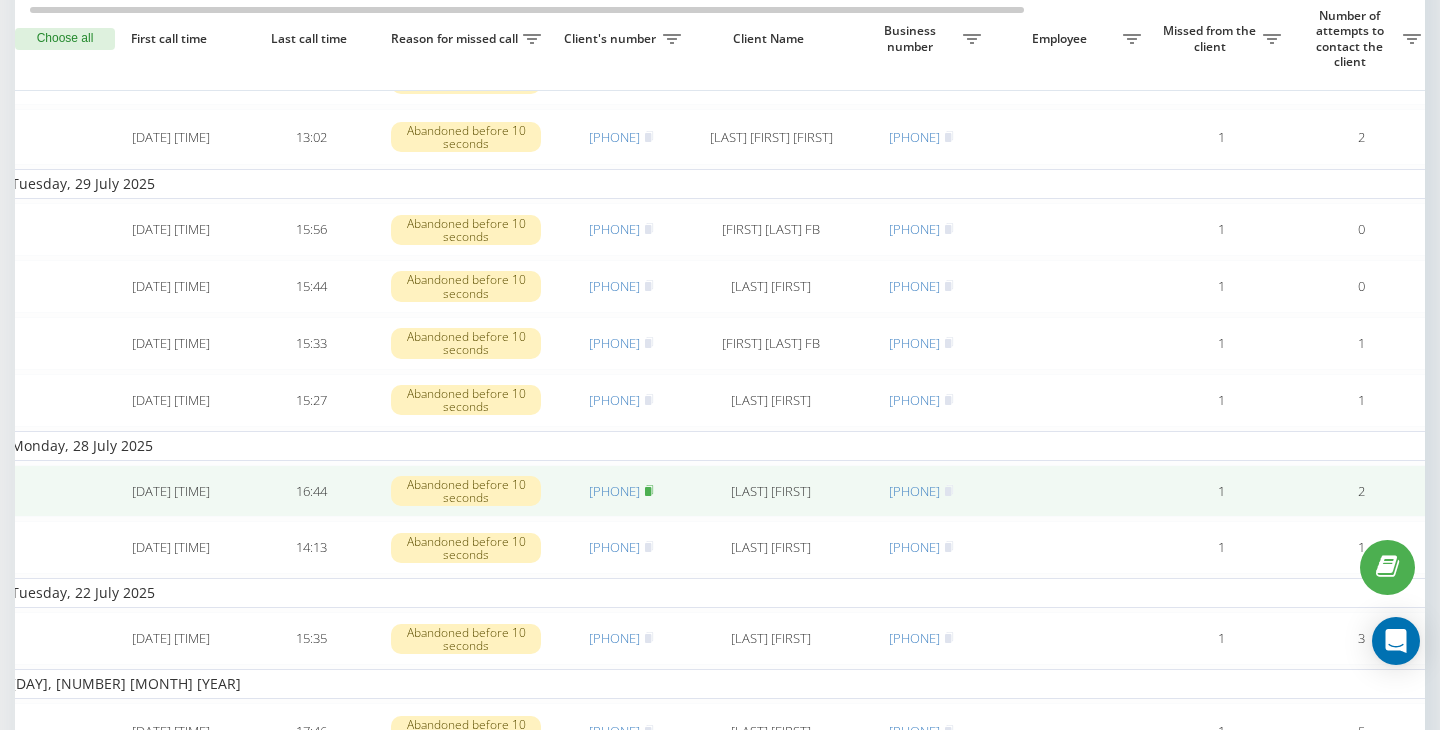 click 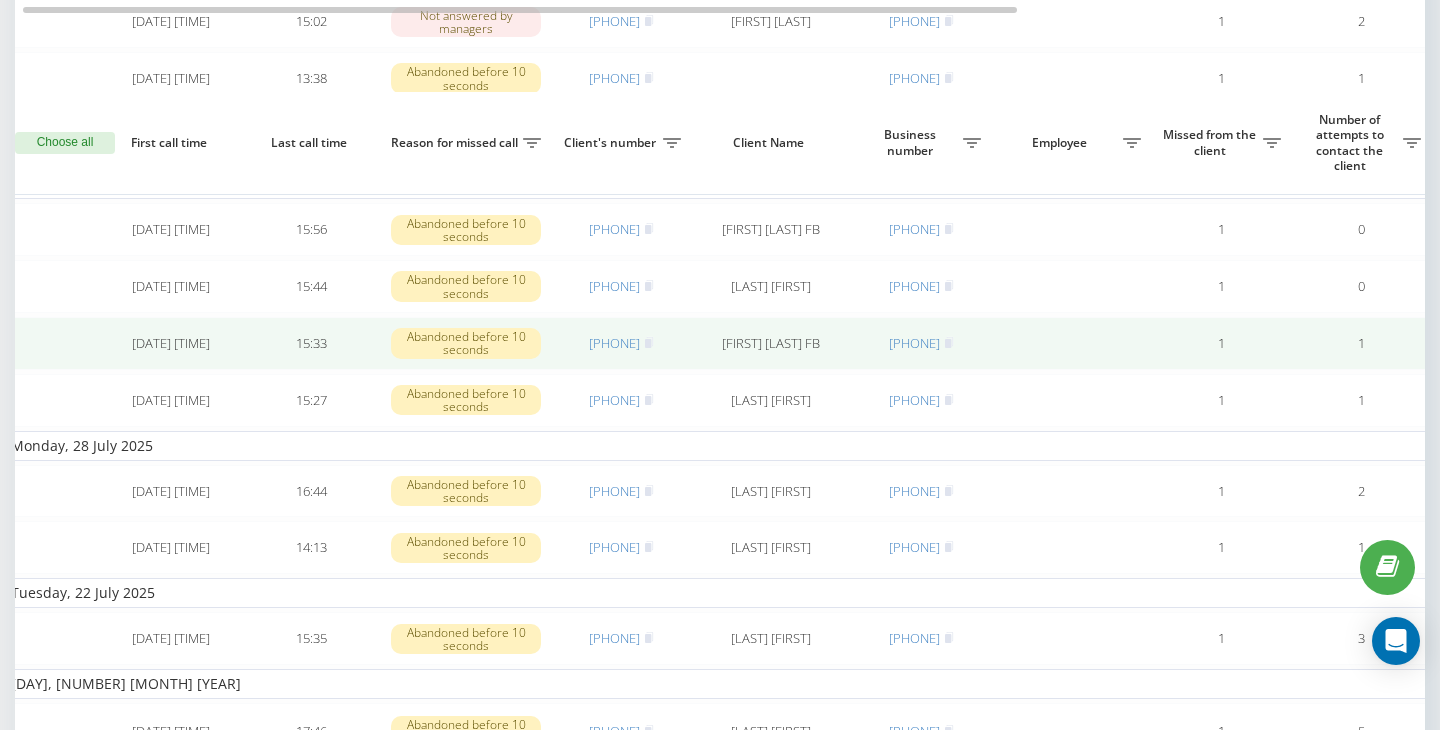 scroll, scrollTop: 1538, scrollLeft: 0, axis: vertical 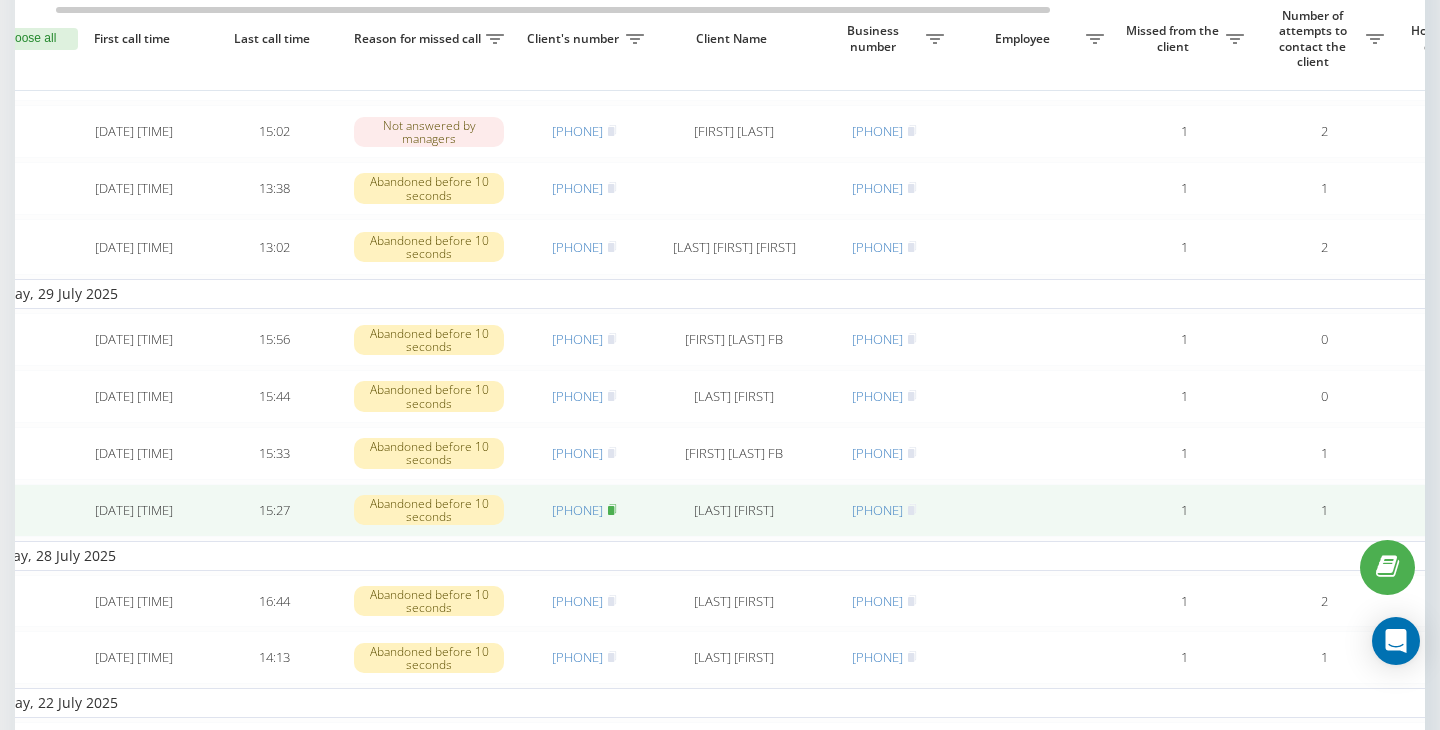 click 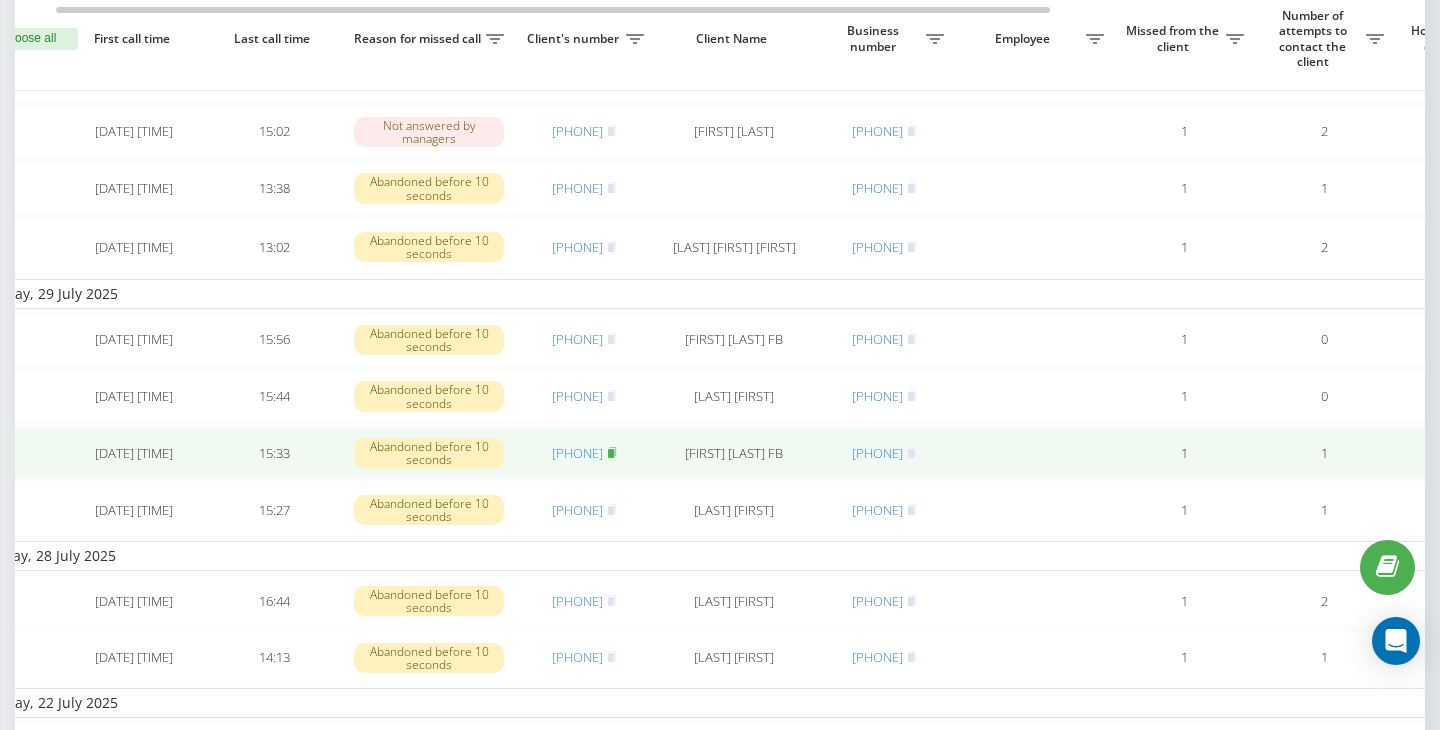click 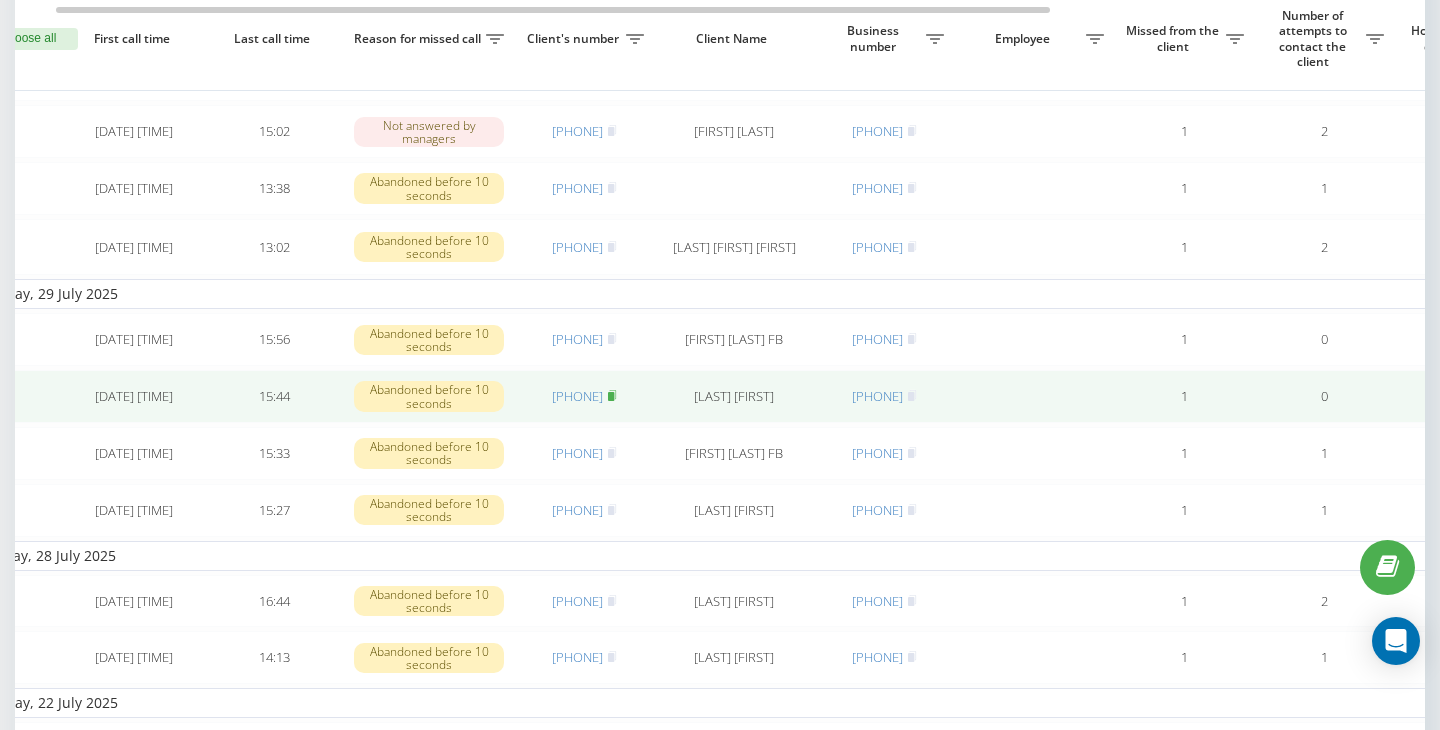 click 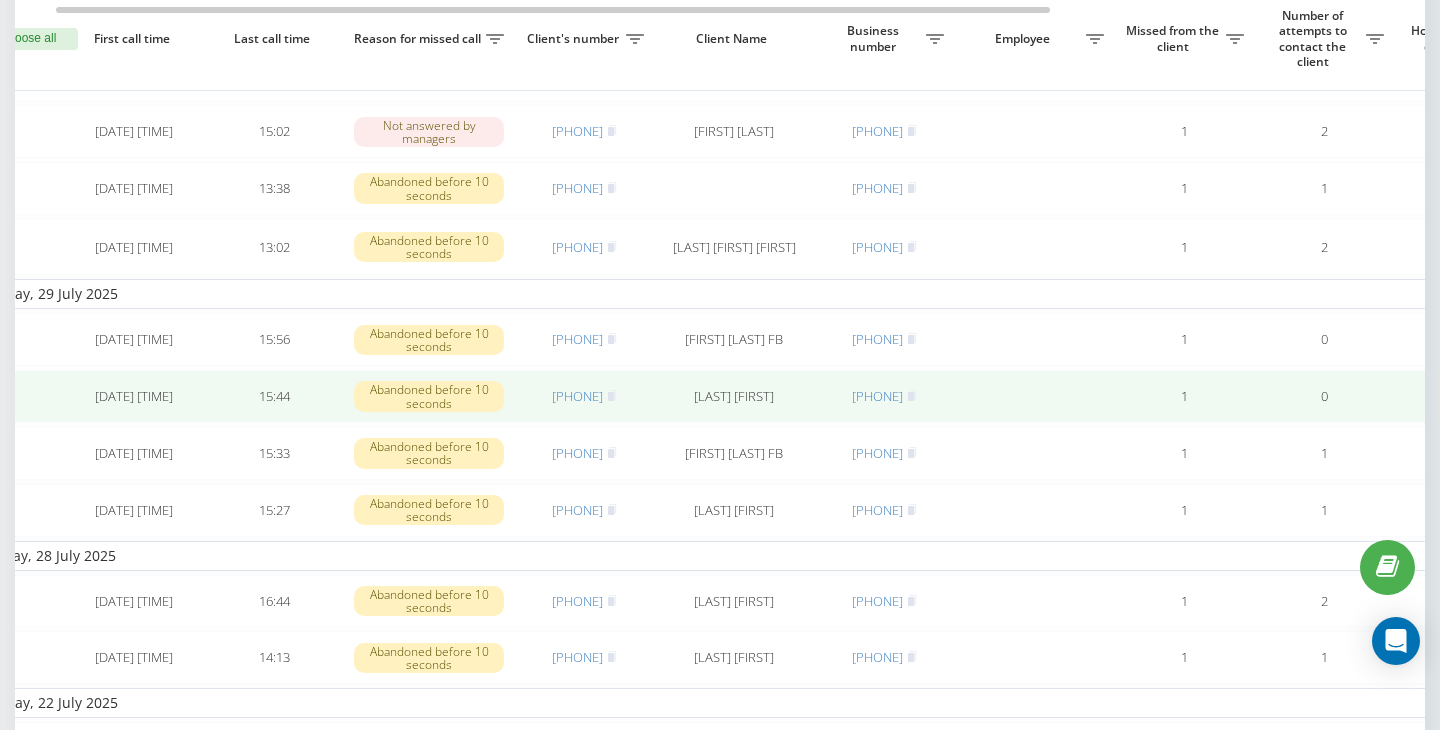 click on "995577628482" at bounding box center (584, 396) 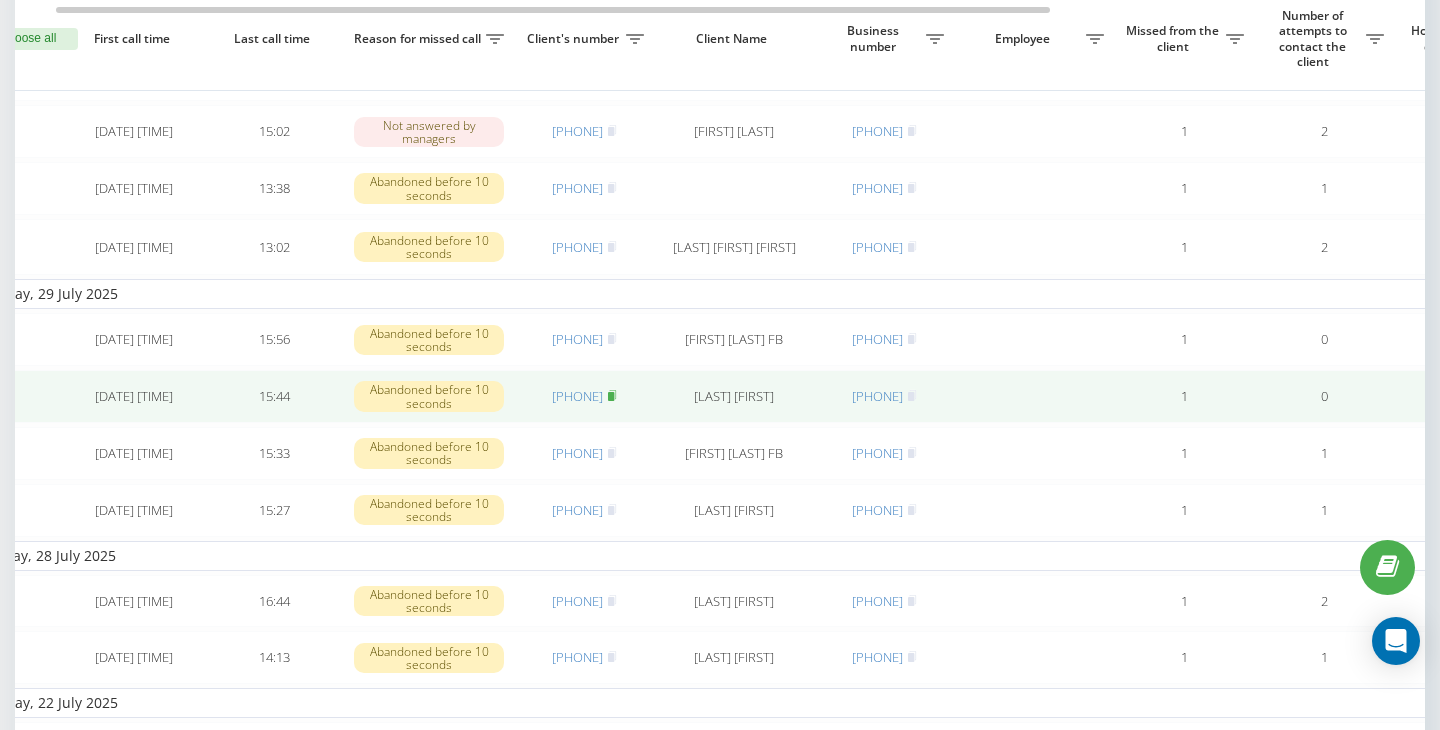 click 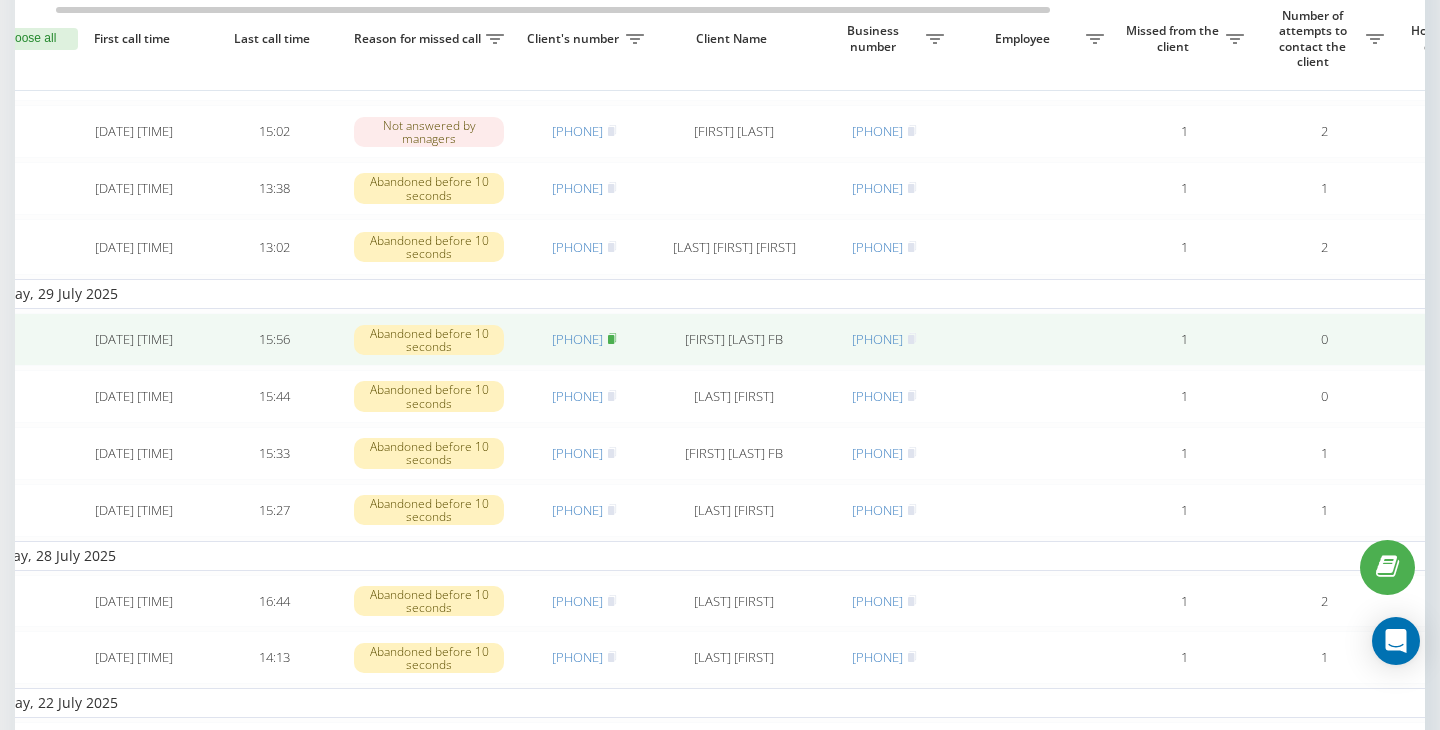 click 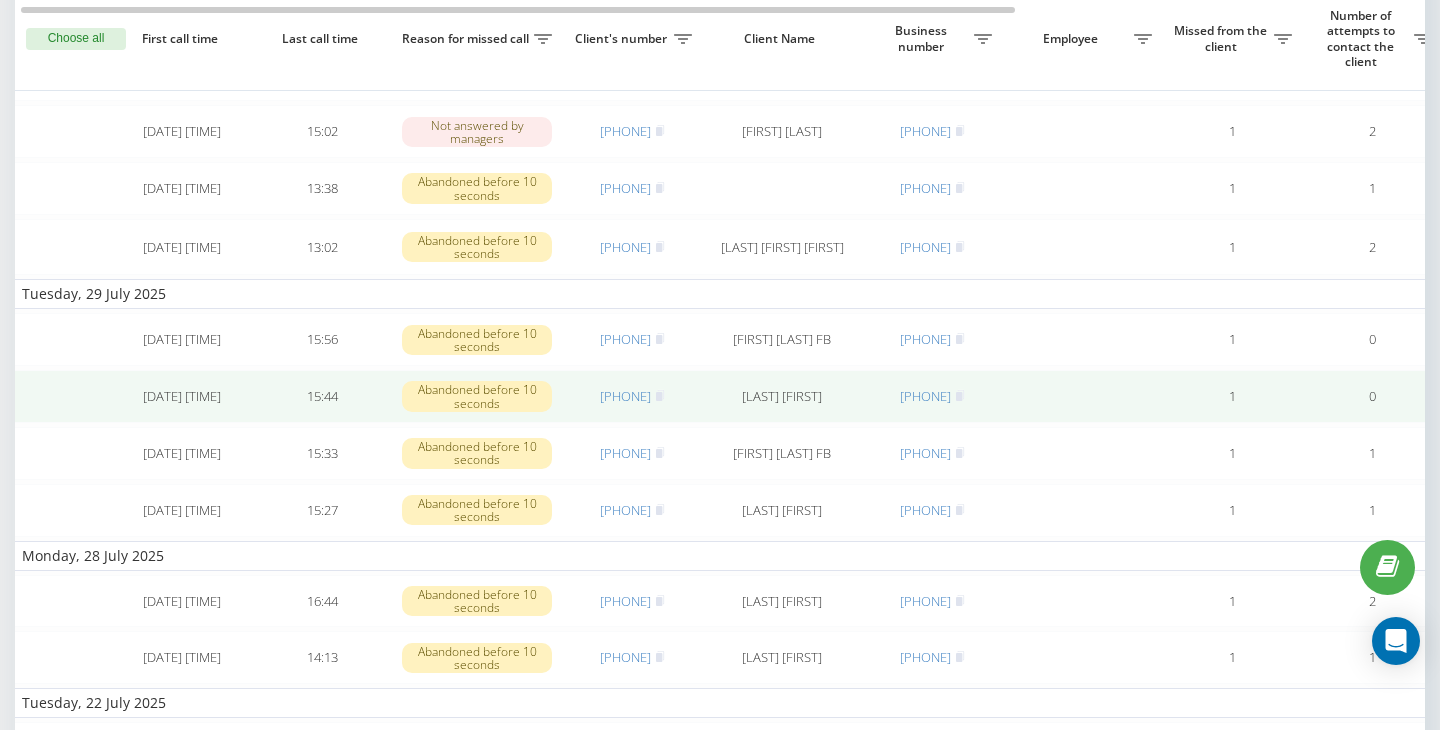 scroll, scrollTop: 0, scrollLeft: 0, axis: both 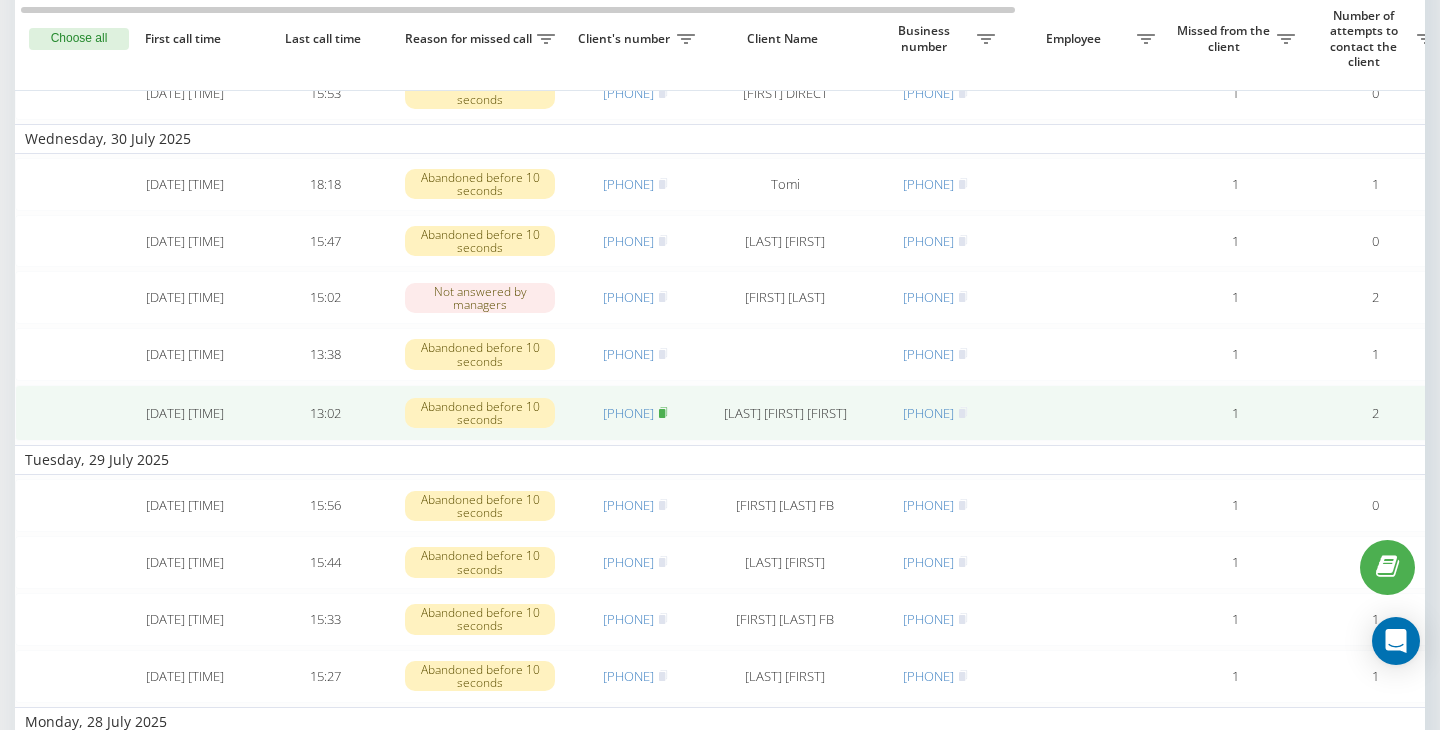click 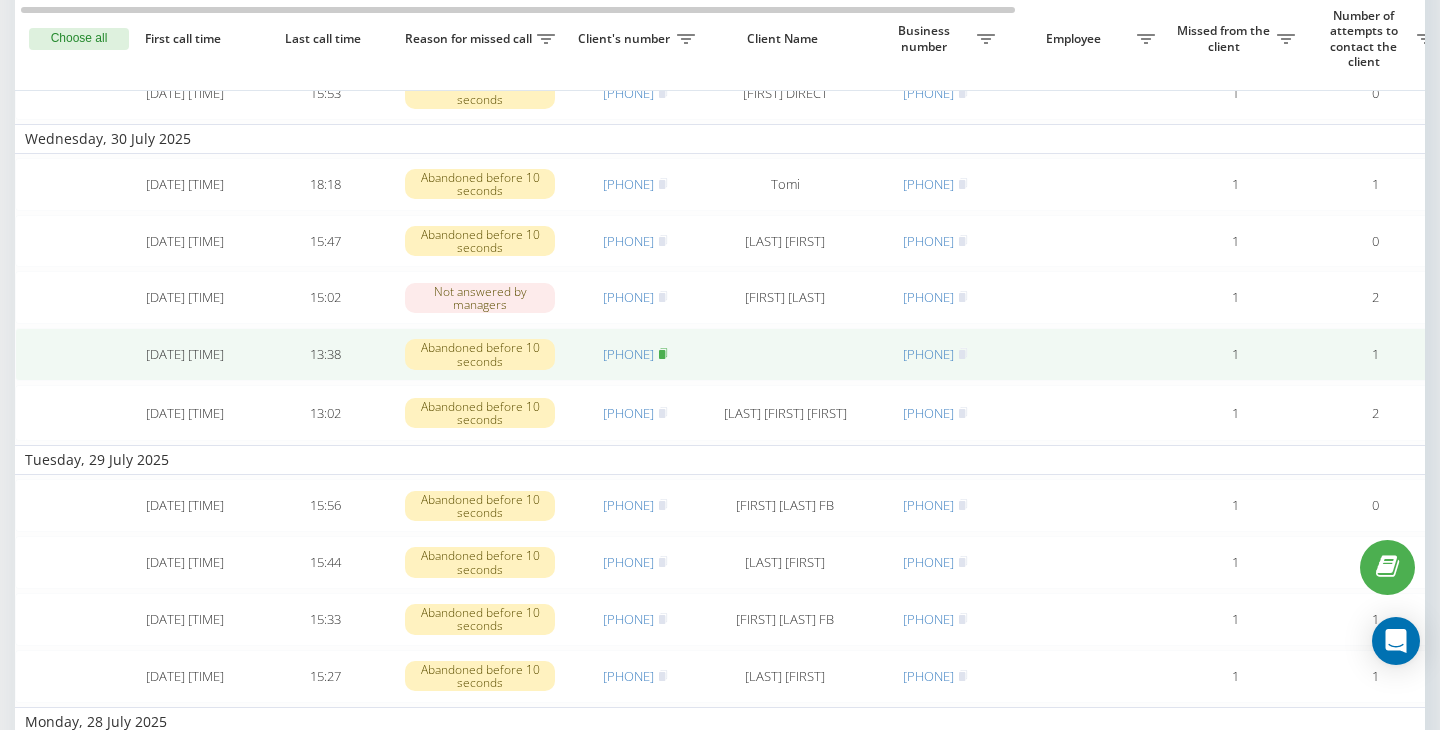 click 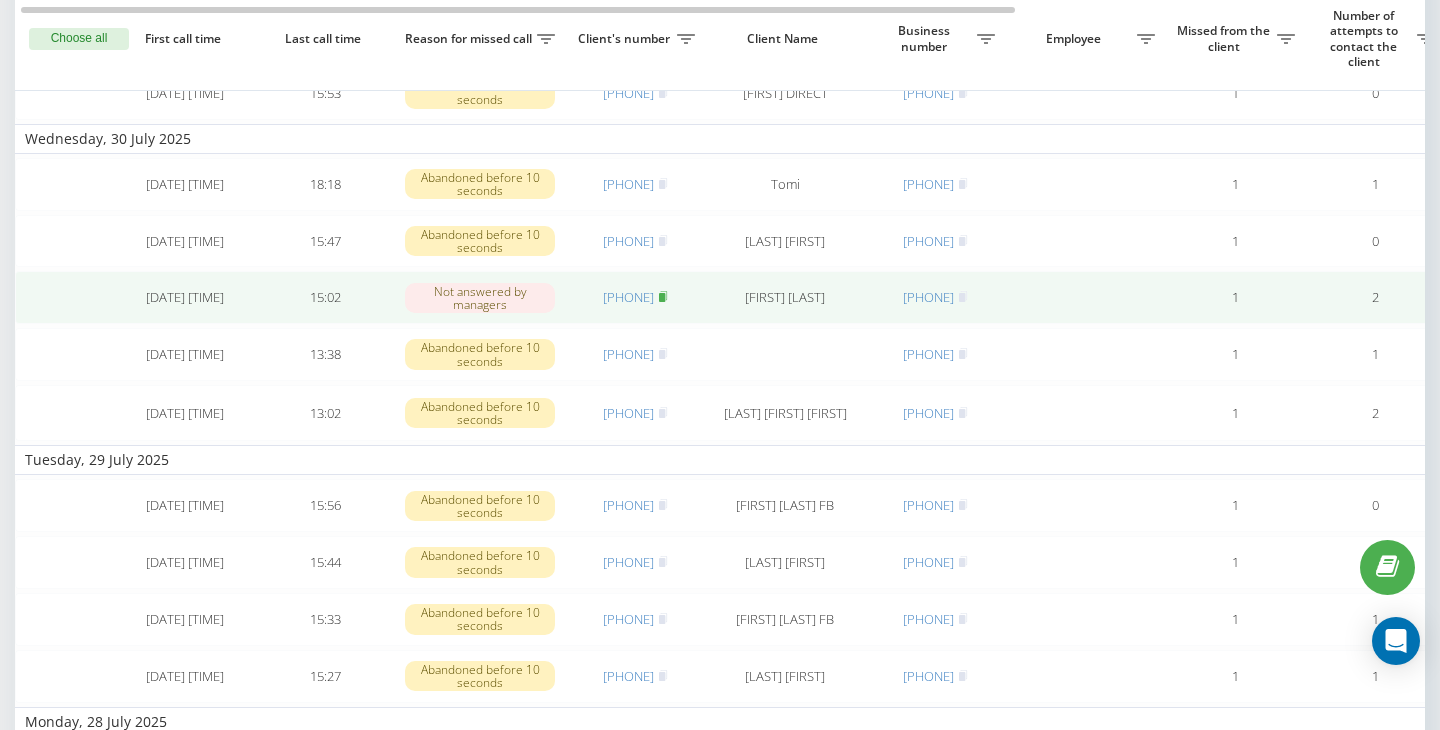 click 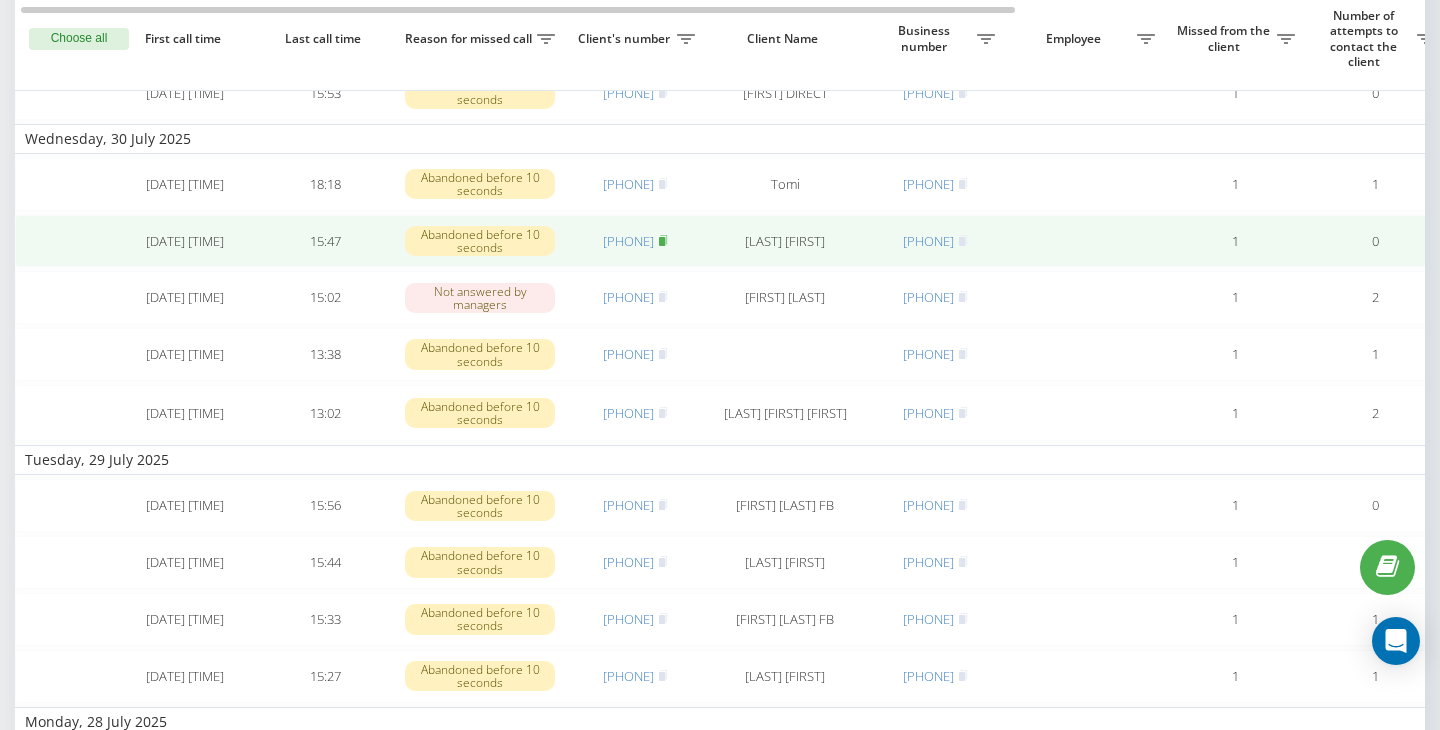 click 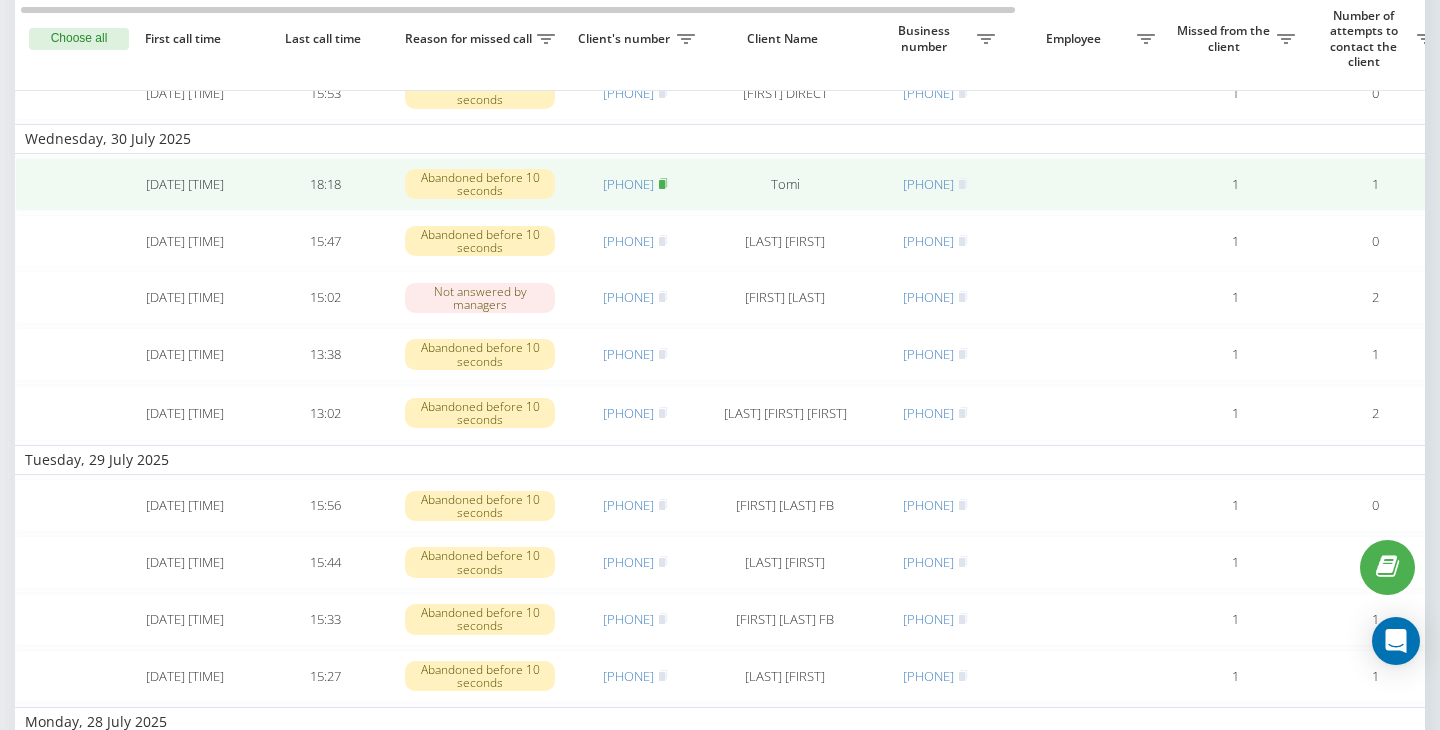 click 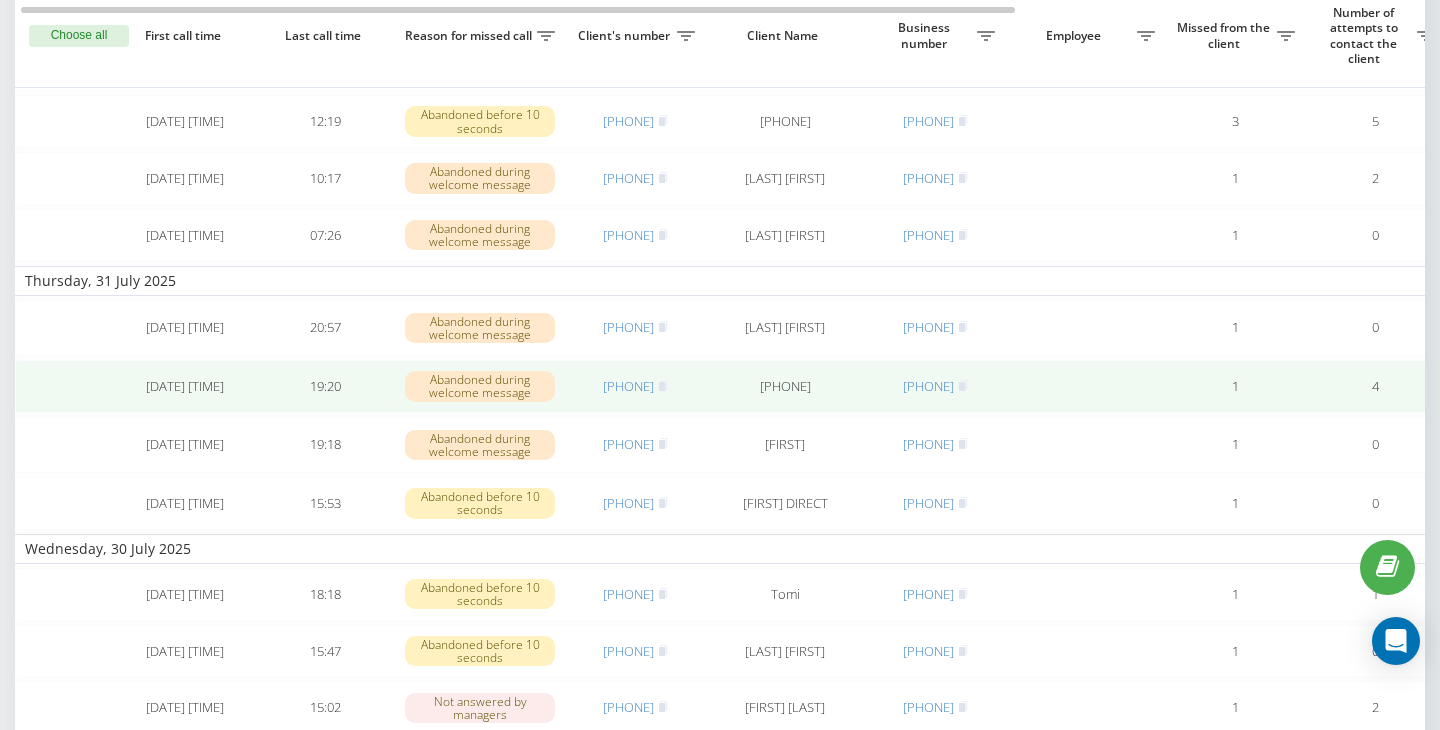 scroll, scrollTop: 742, scrollLeft: 0, axis: vertical 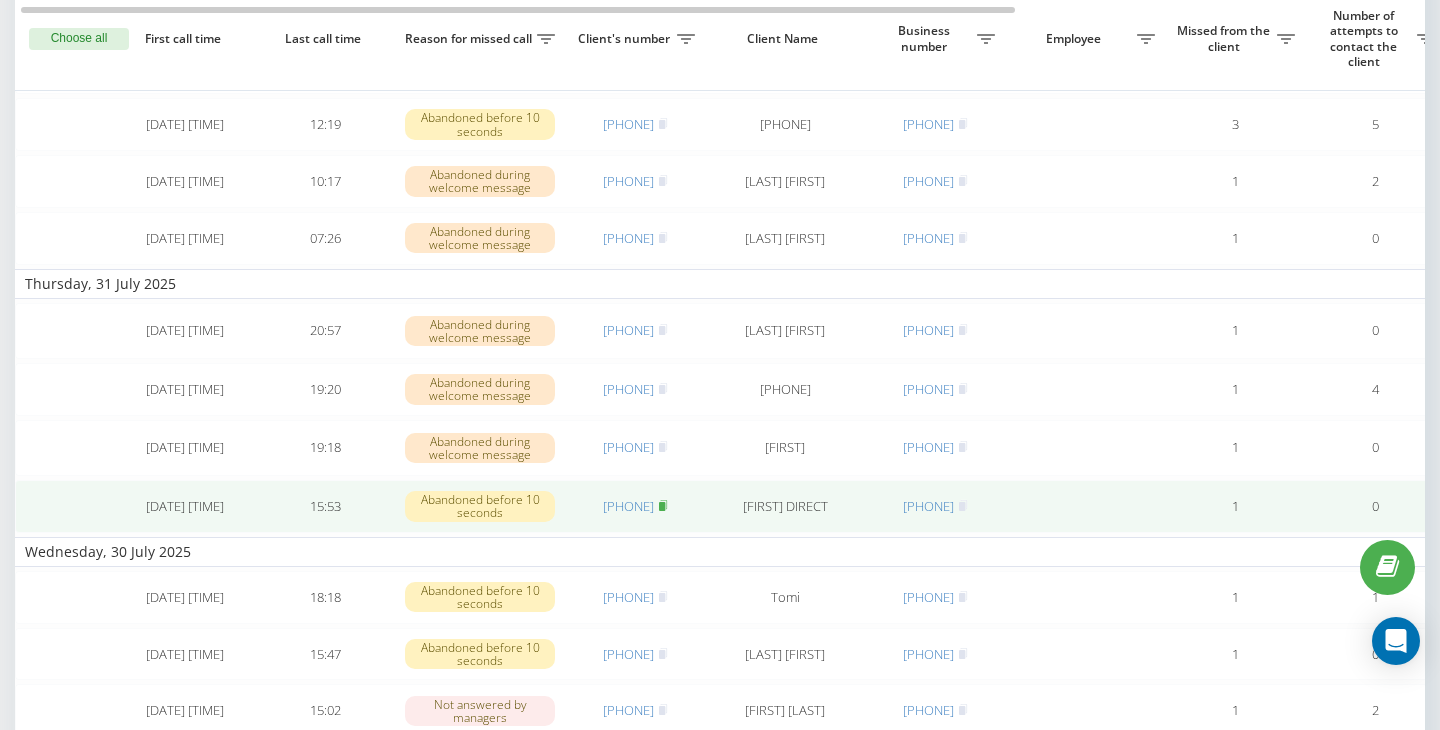 click 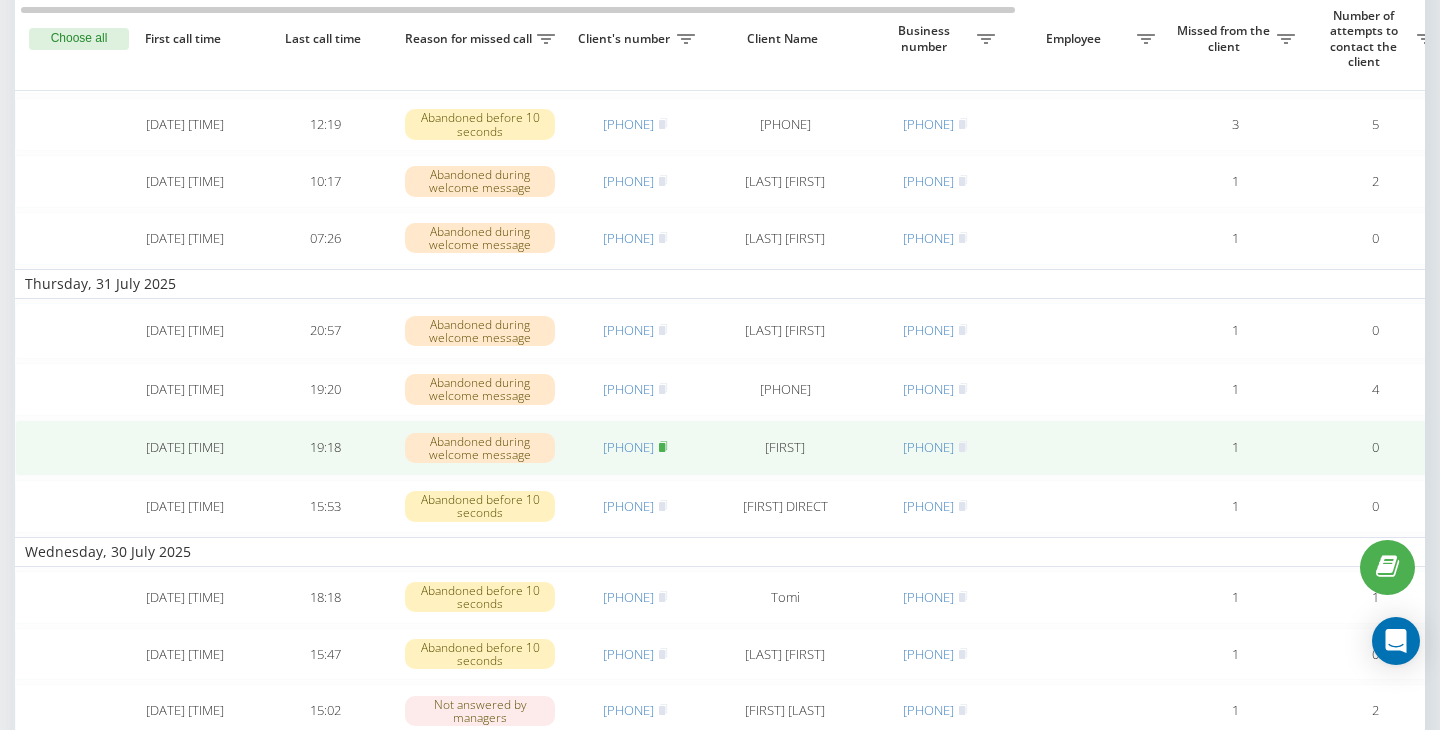 click 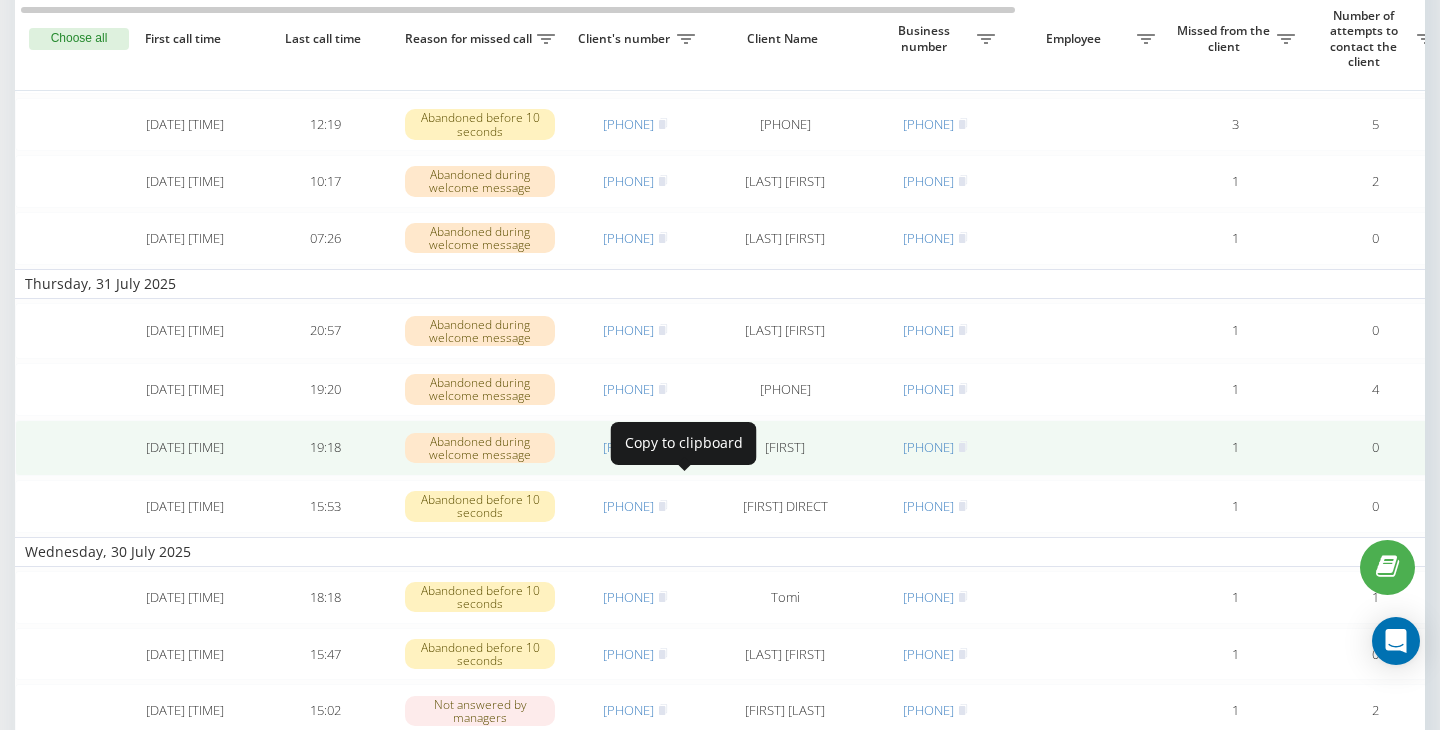 click 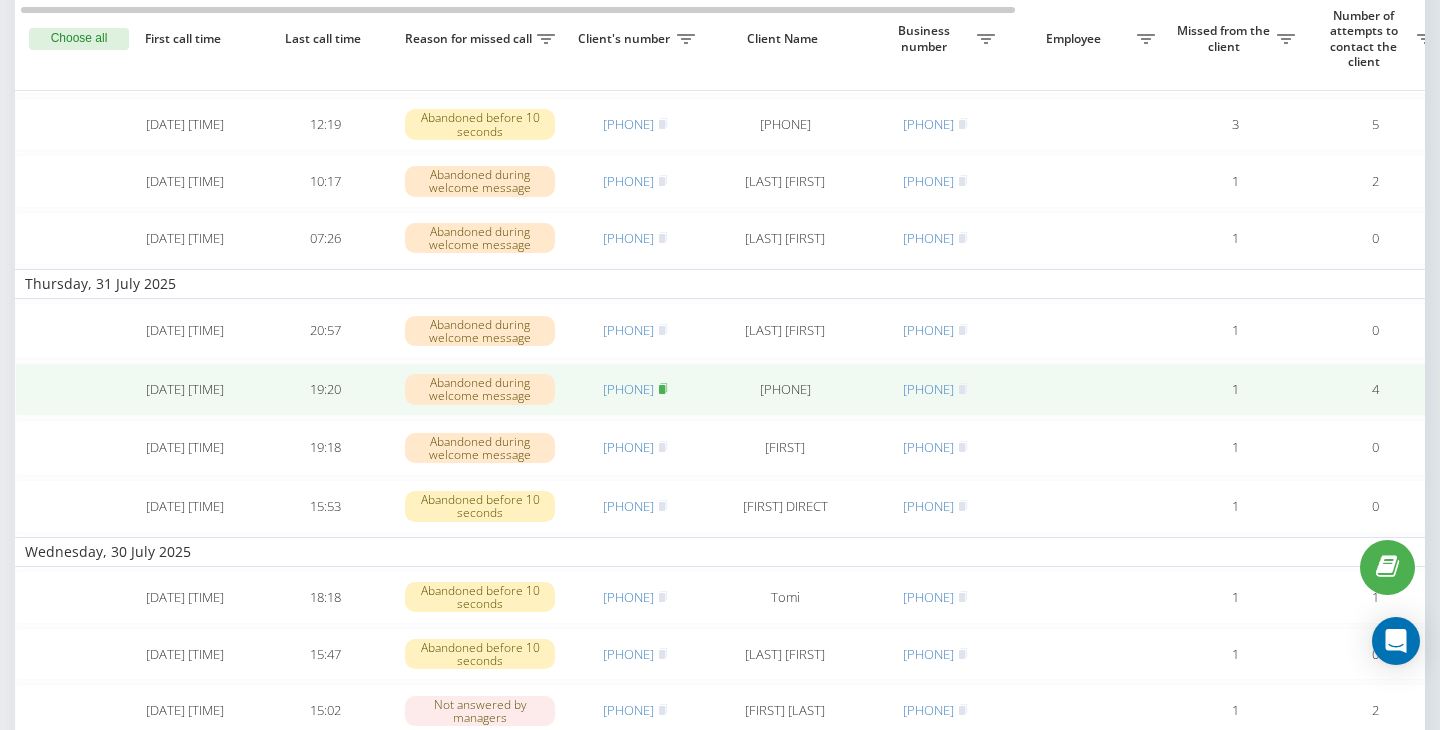 click 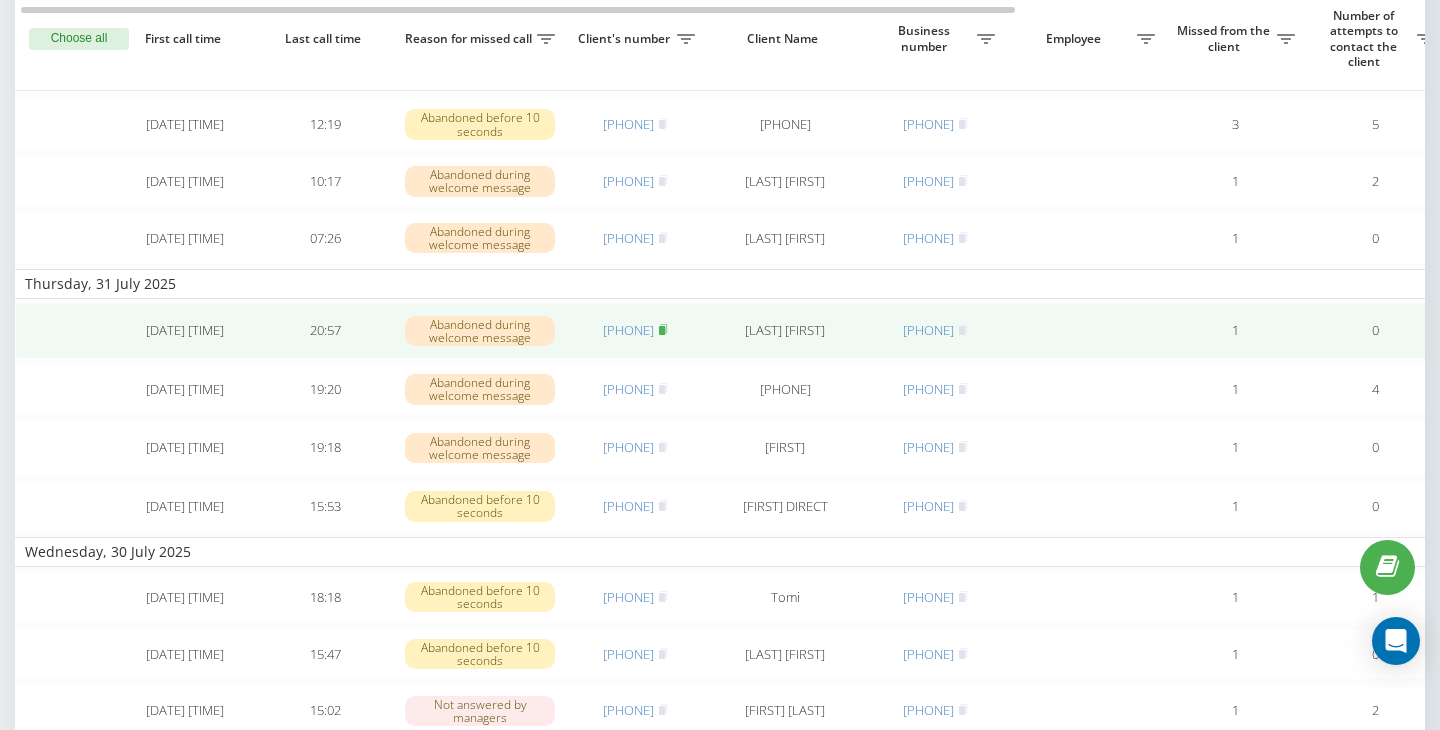 click 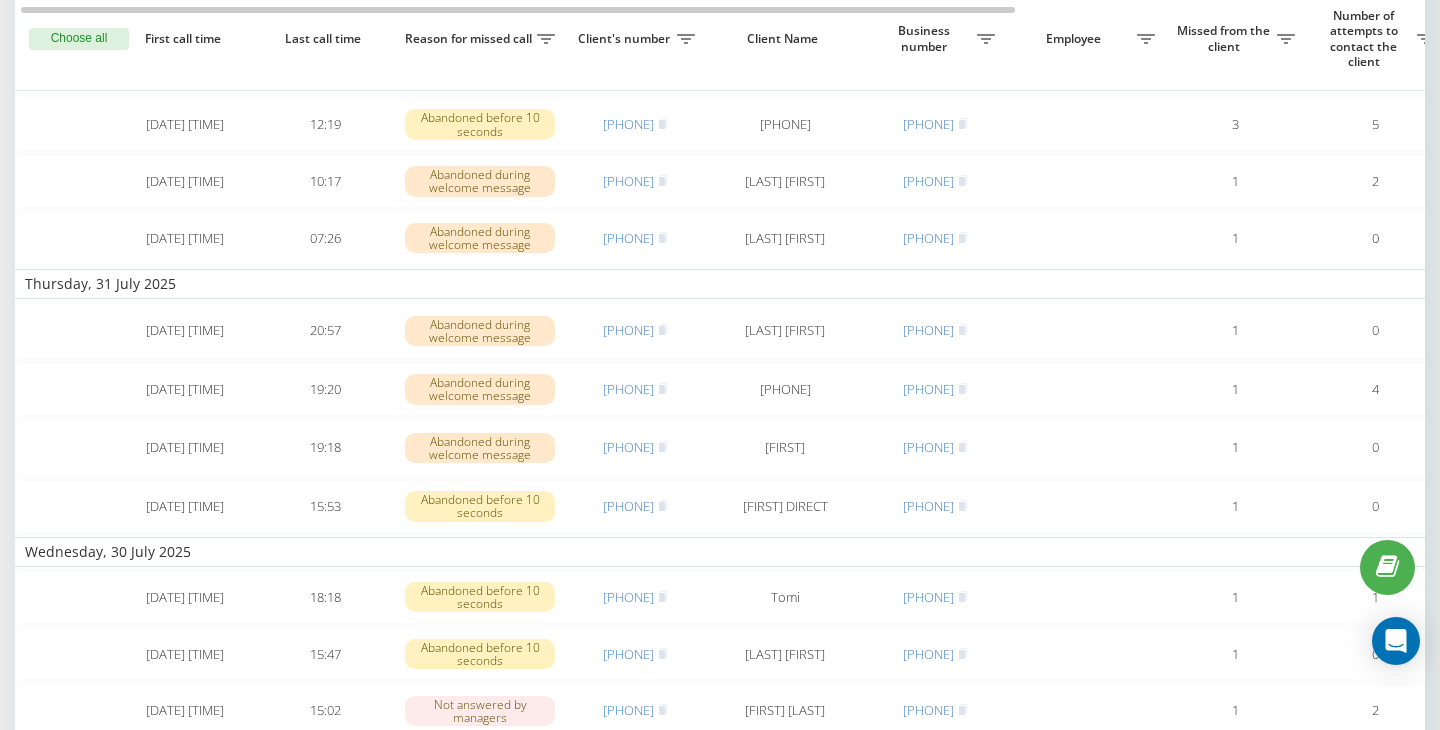 scroll, scrollTop: 660, scrollLeft: 0, axis: vertical 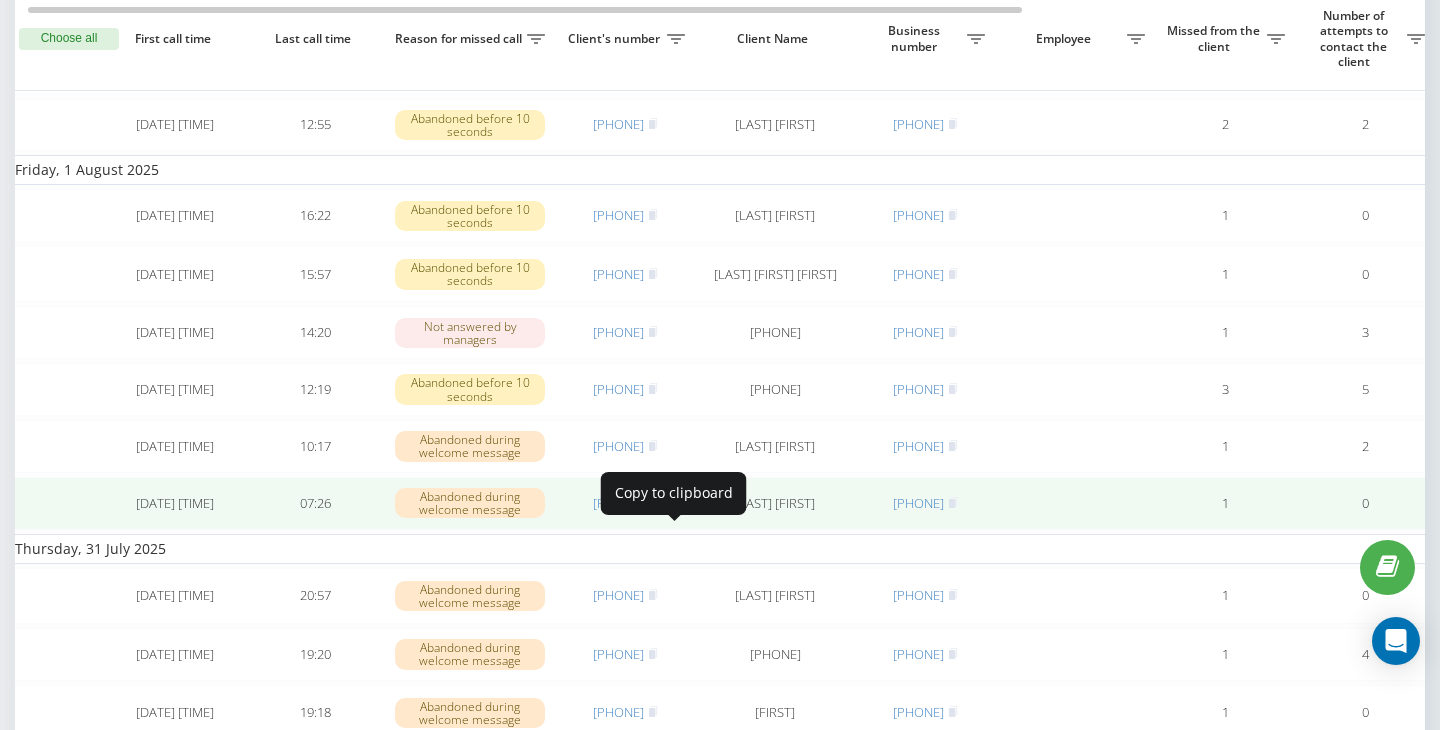 click 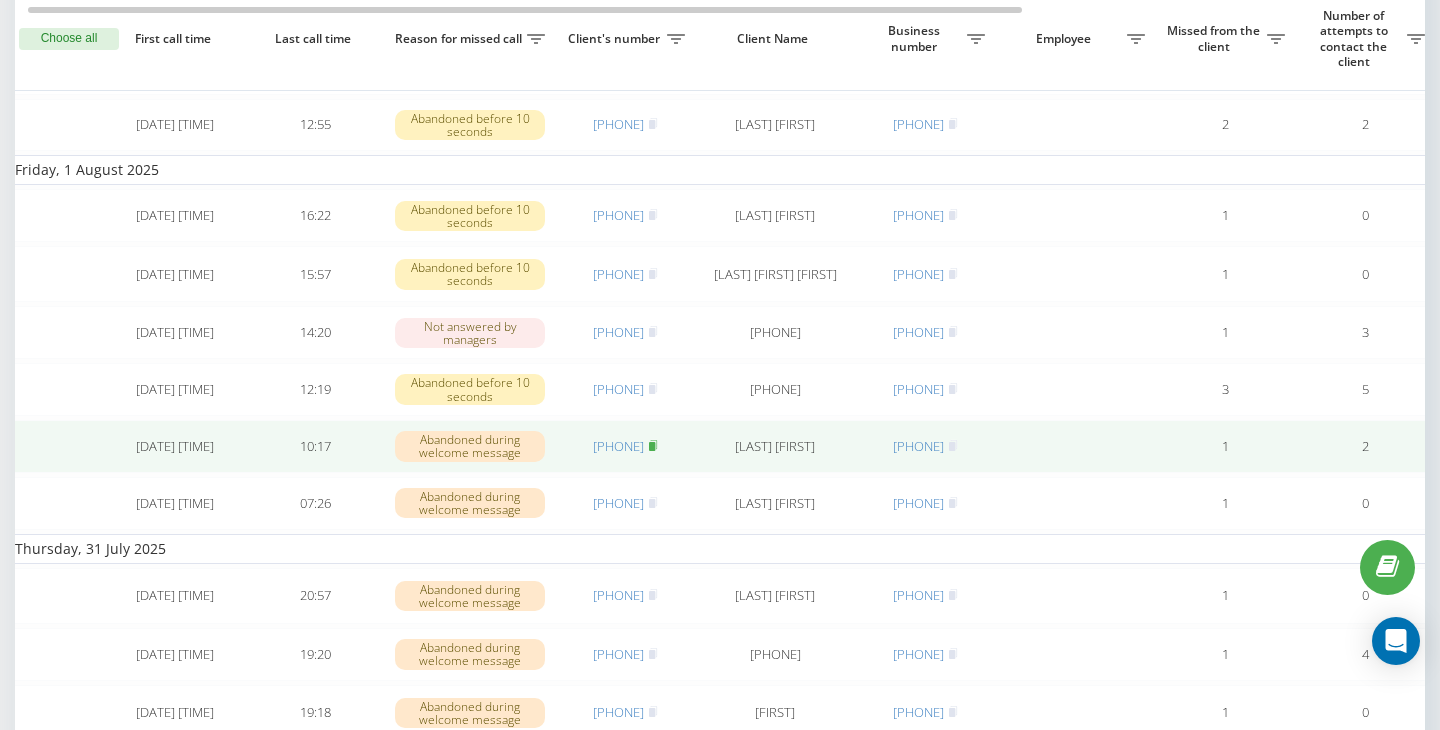 click 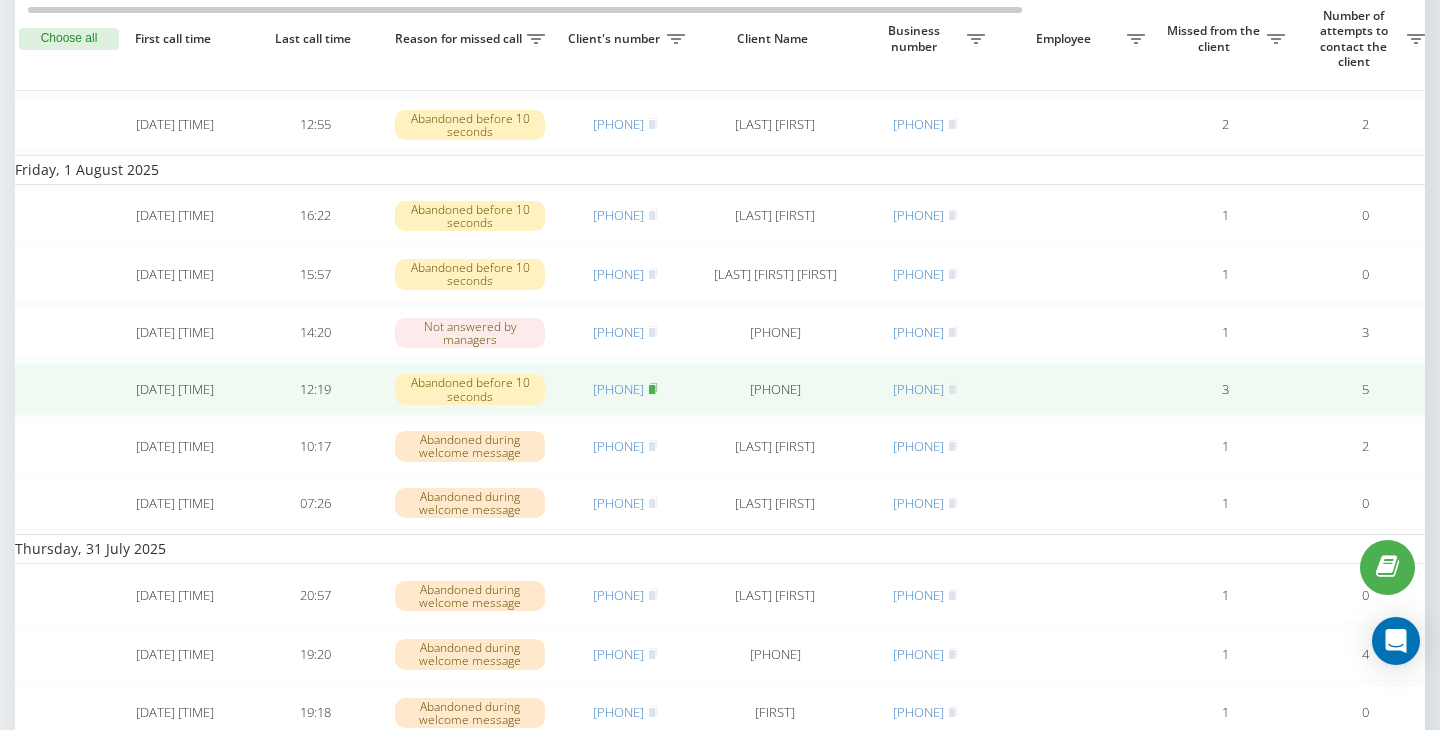 click 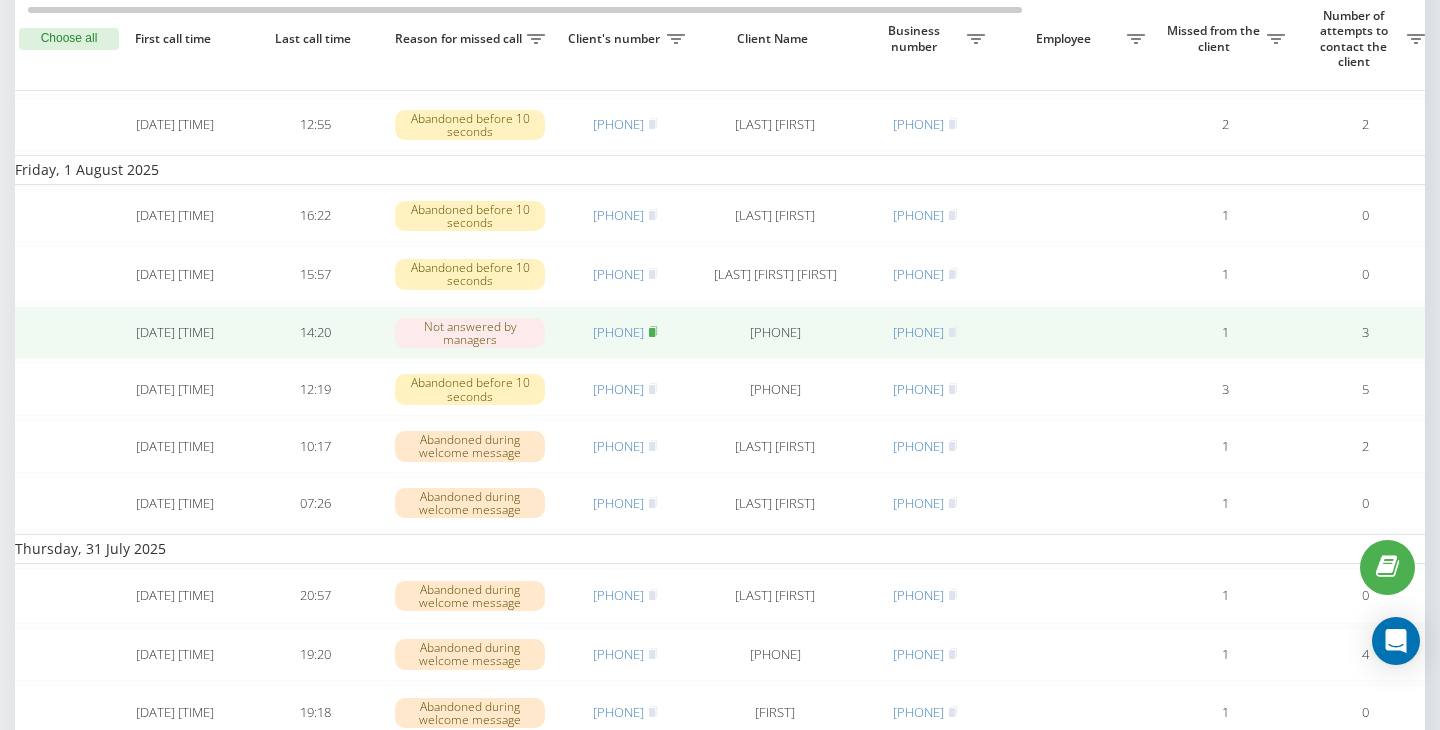 click 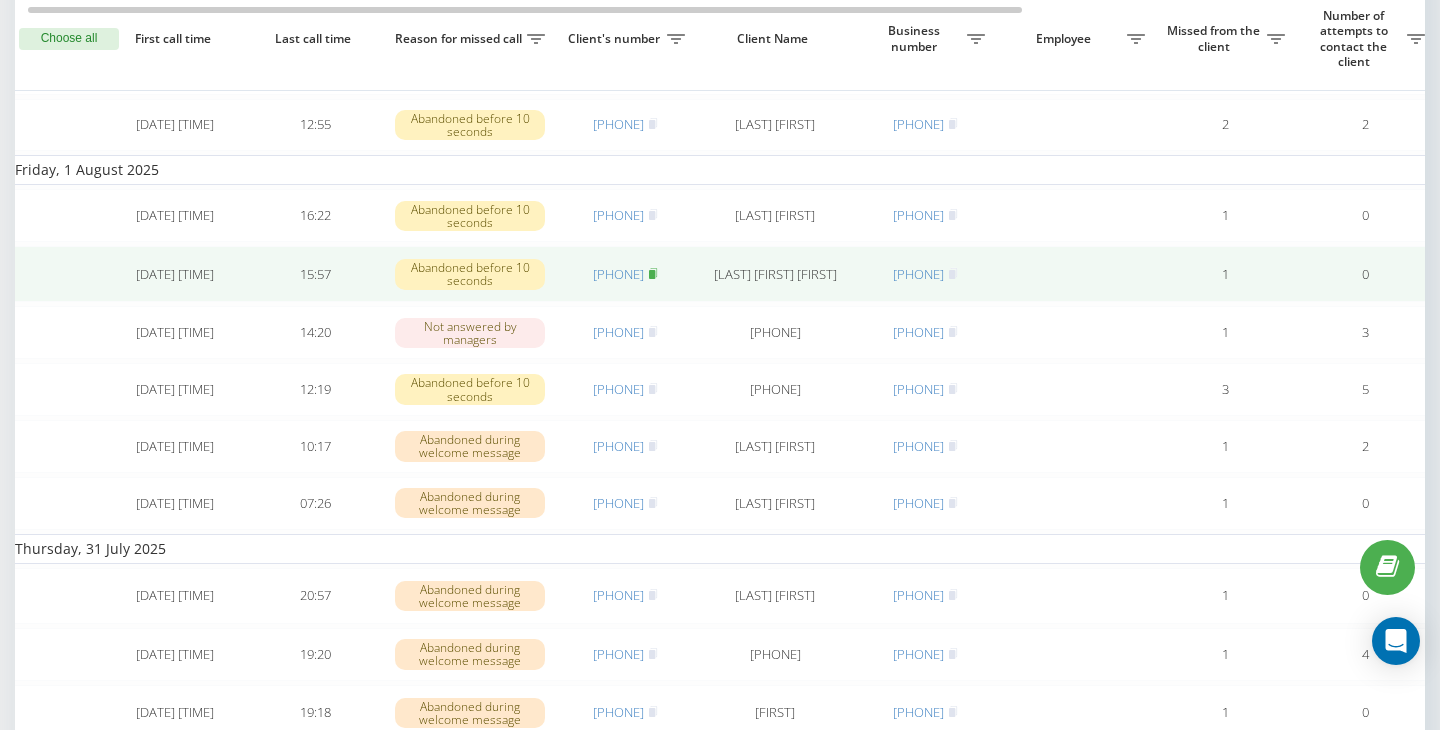 click 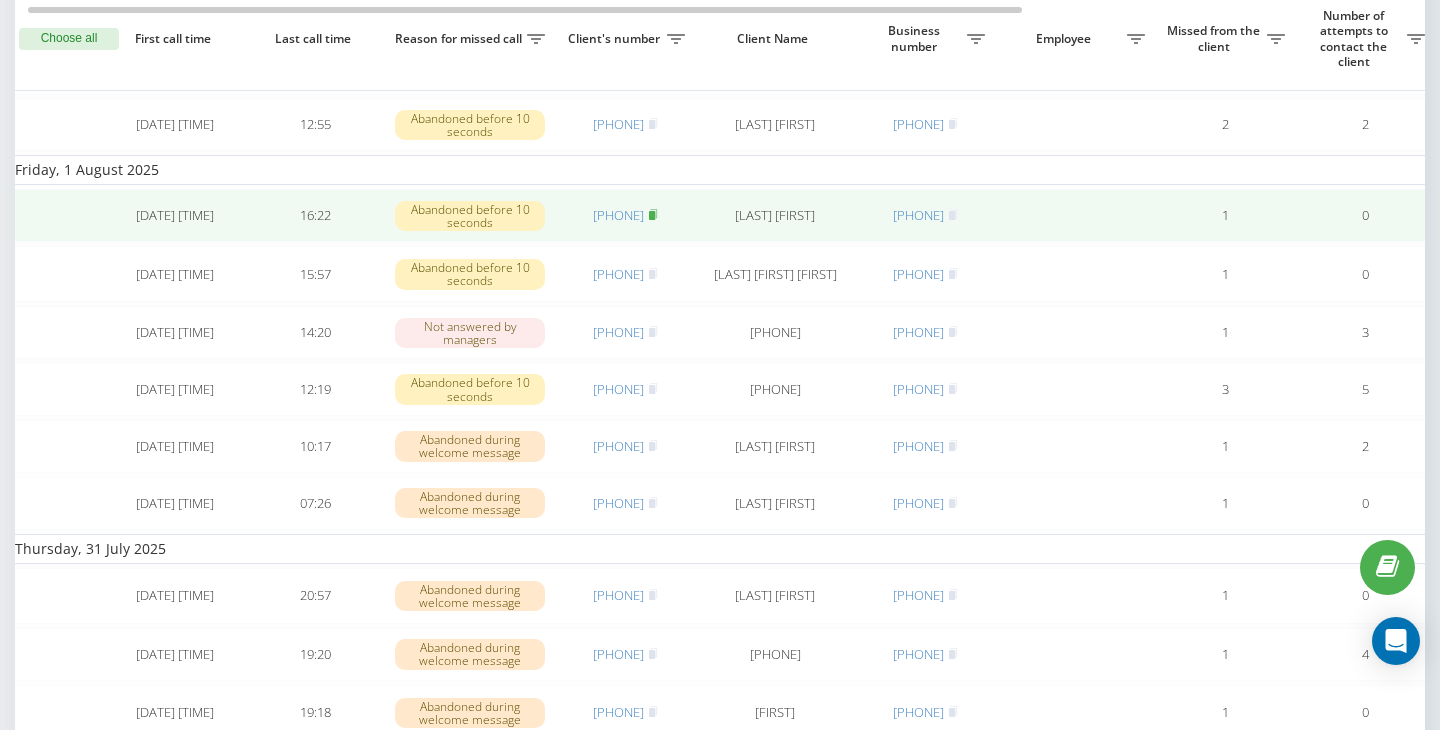 click 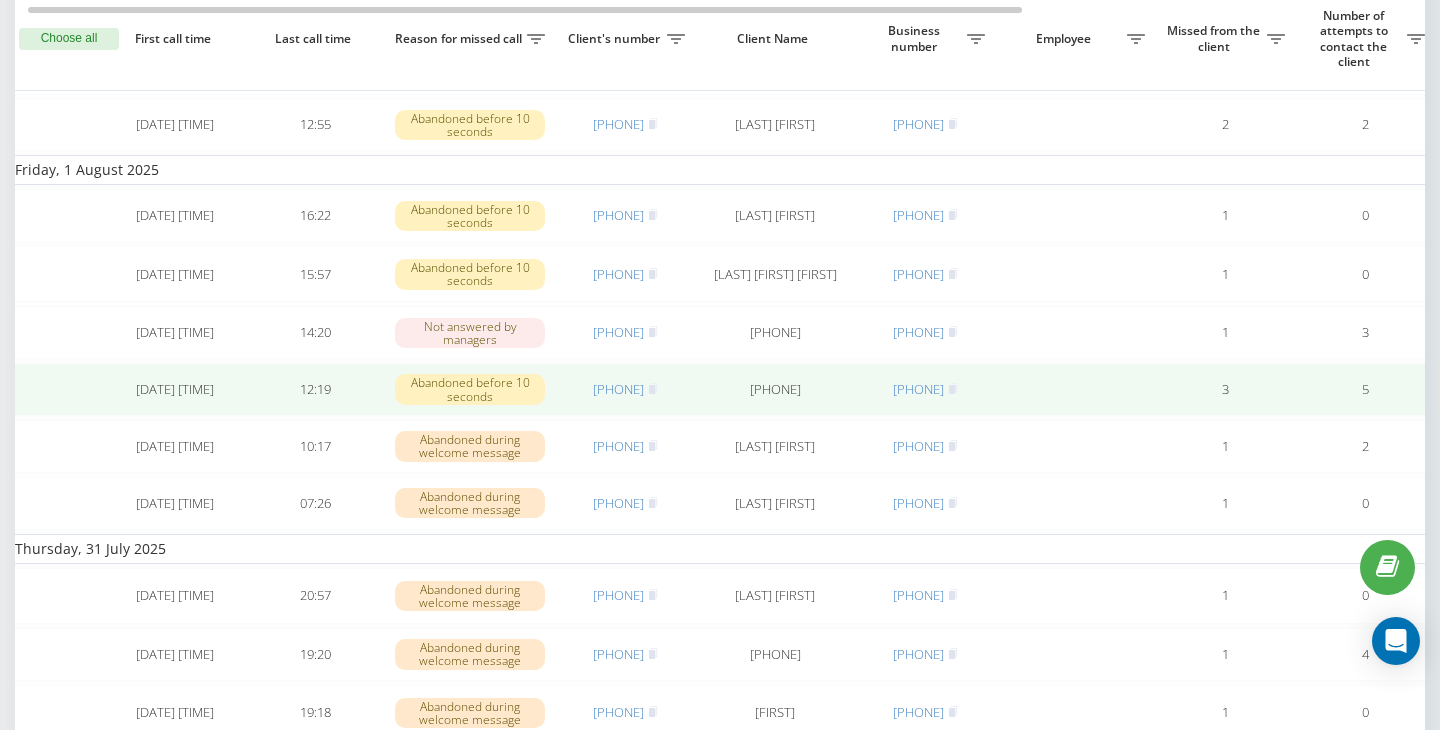 scroll, scrollTop: 366, scrollLeft: 0, axis: vertical 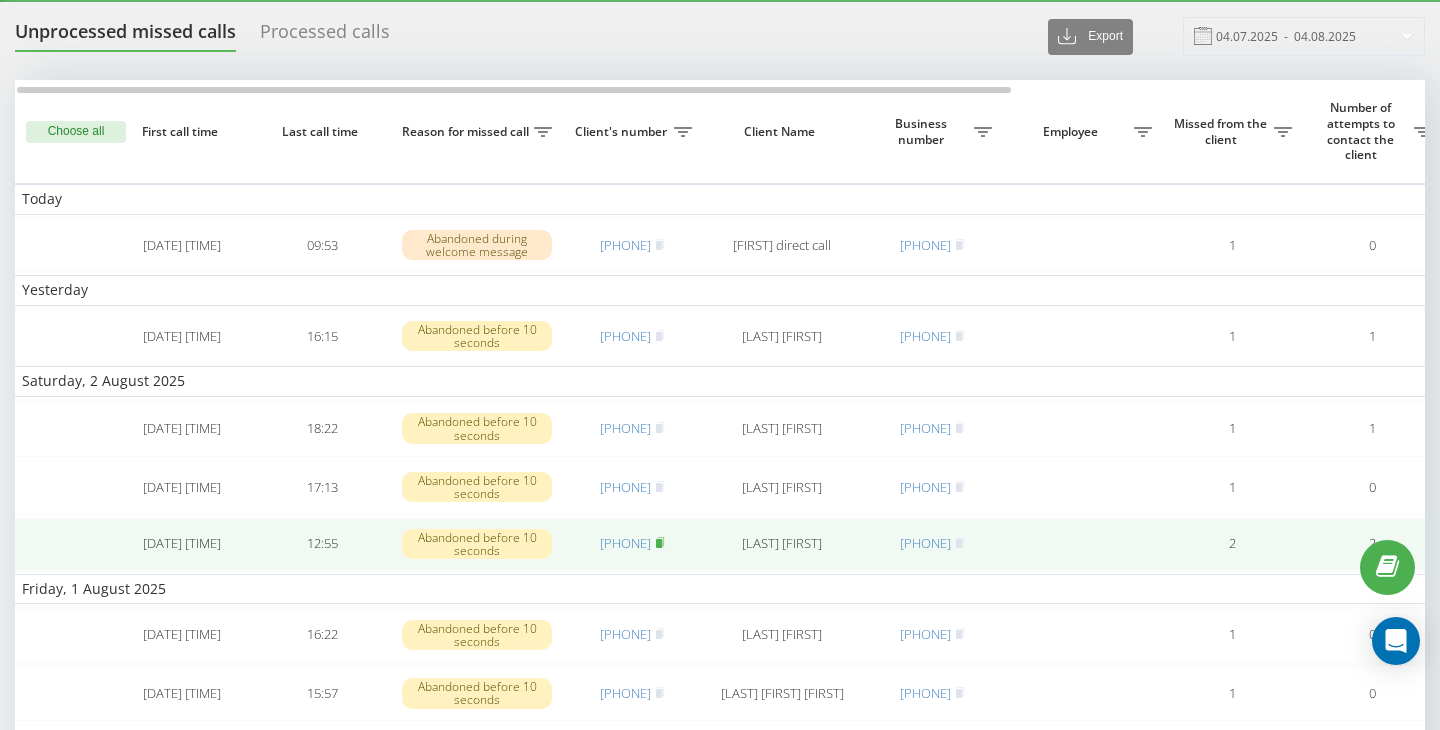 click 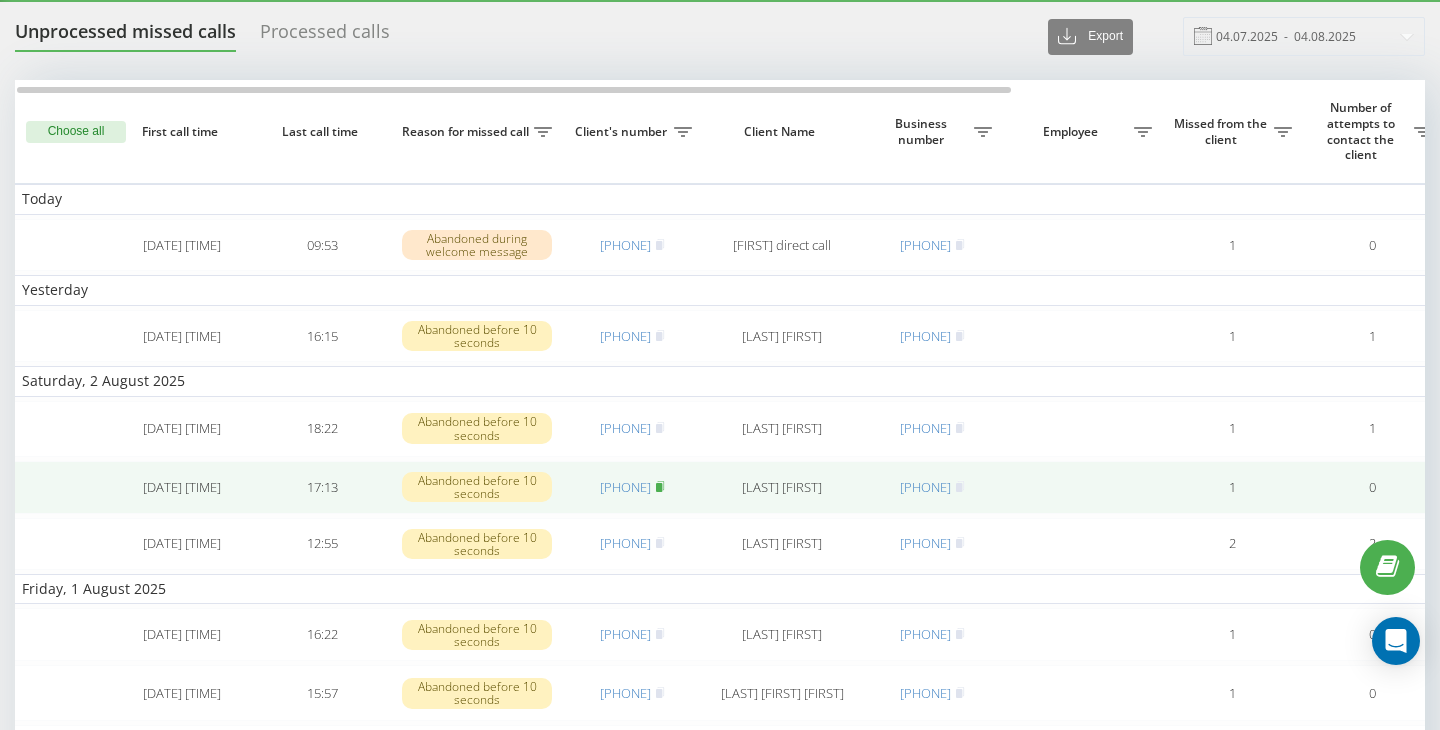 click 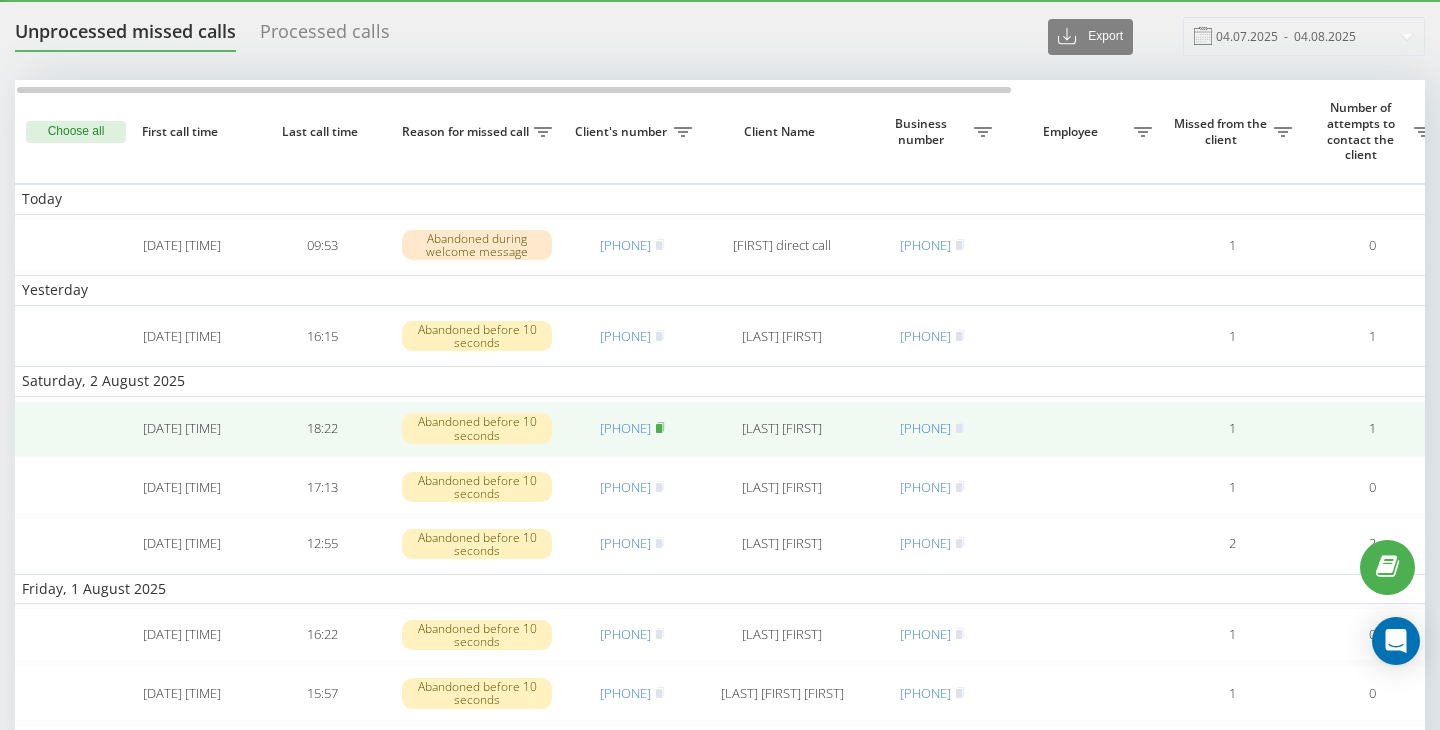 click 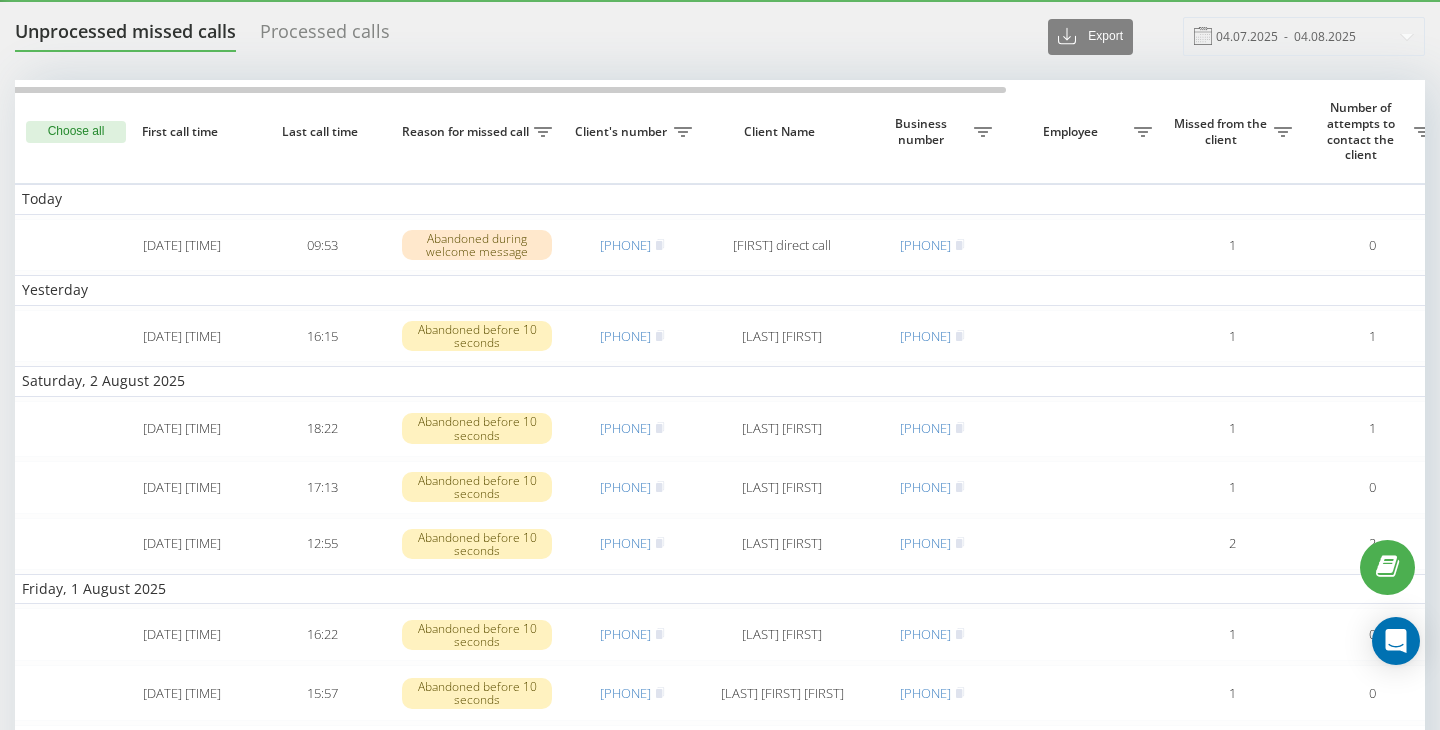 scroll, scrollTop: 0, scrollLeft: 0, axis: both 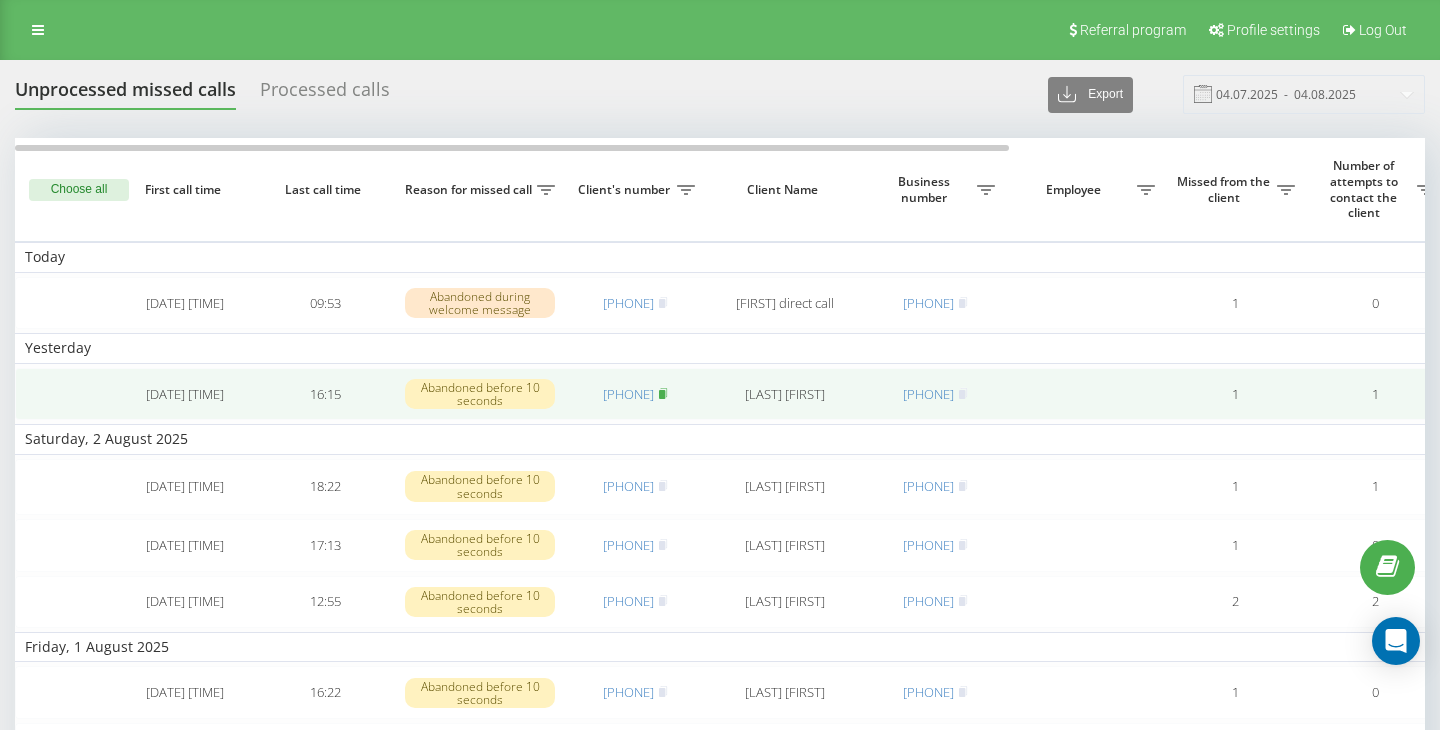 click 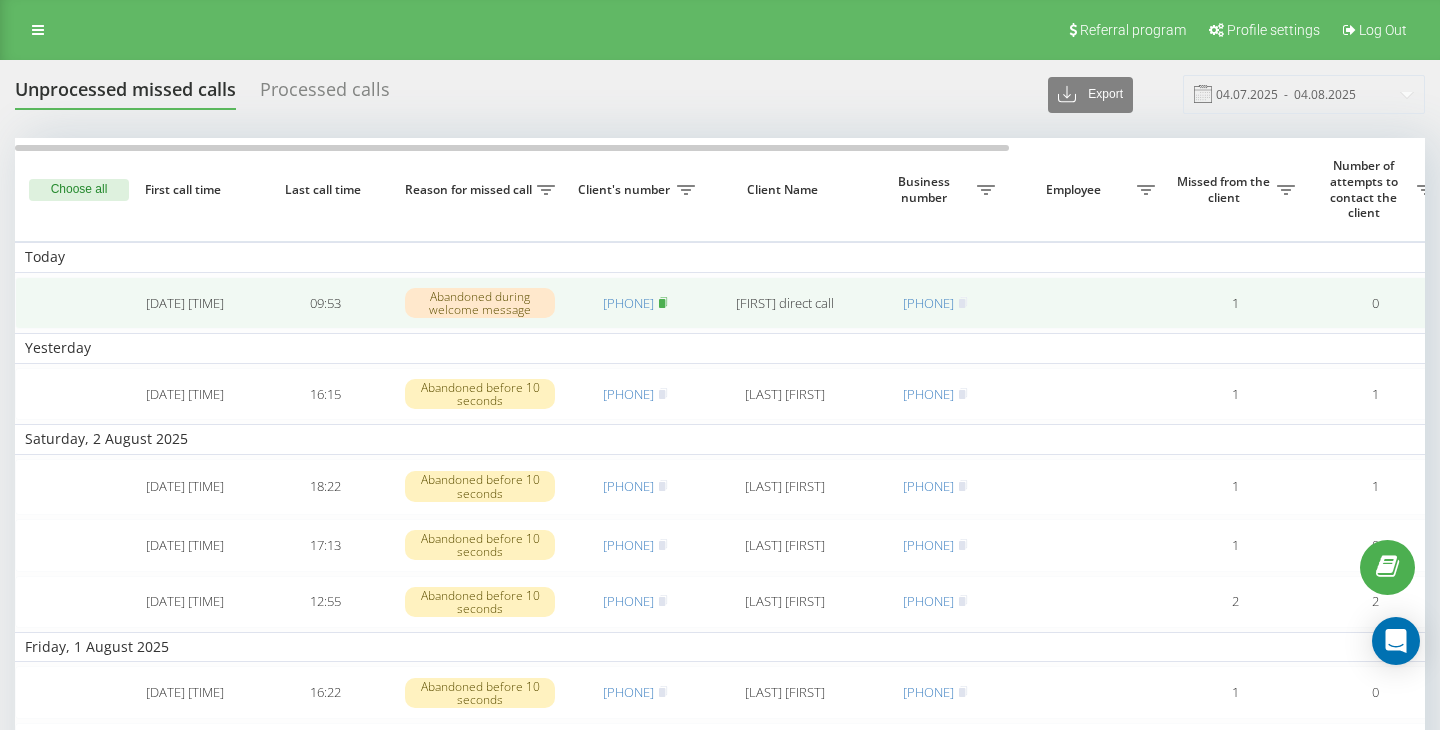 click 